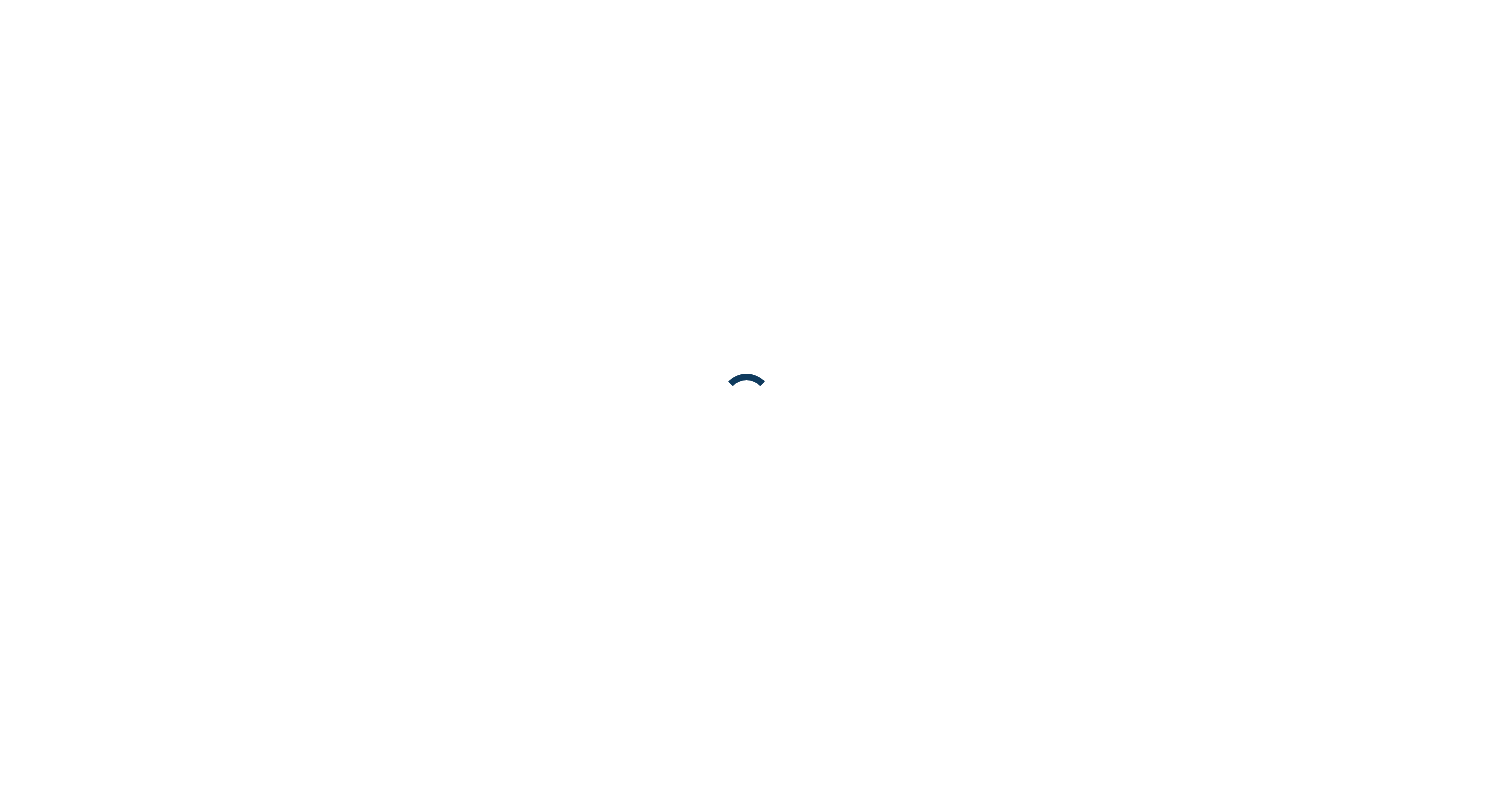 scroll, scrollTop: 0, scrollLeft: 0, axis: both 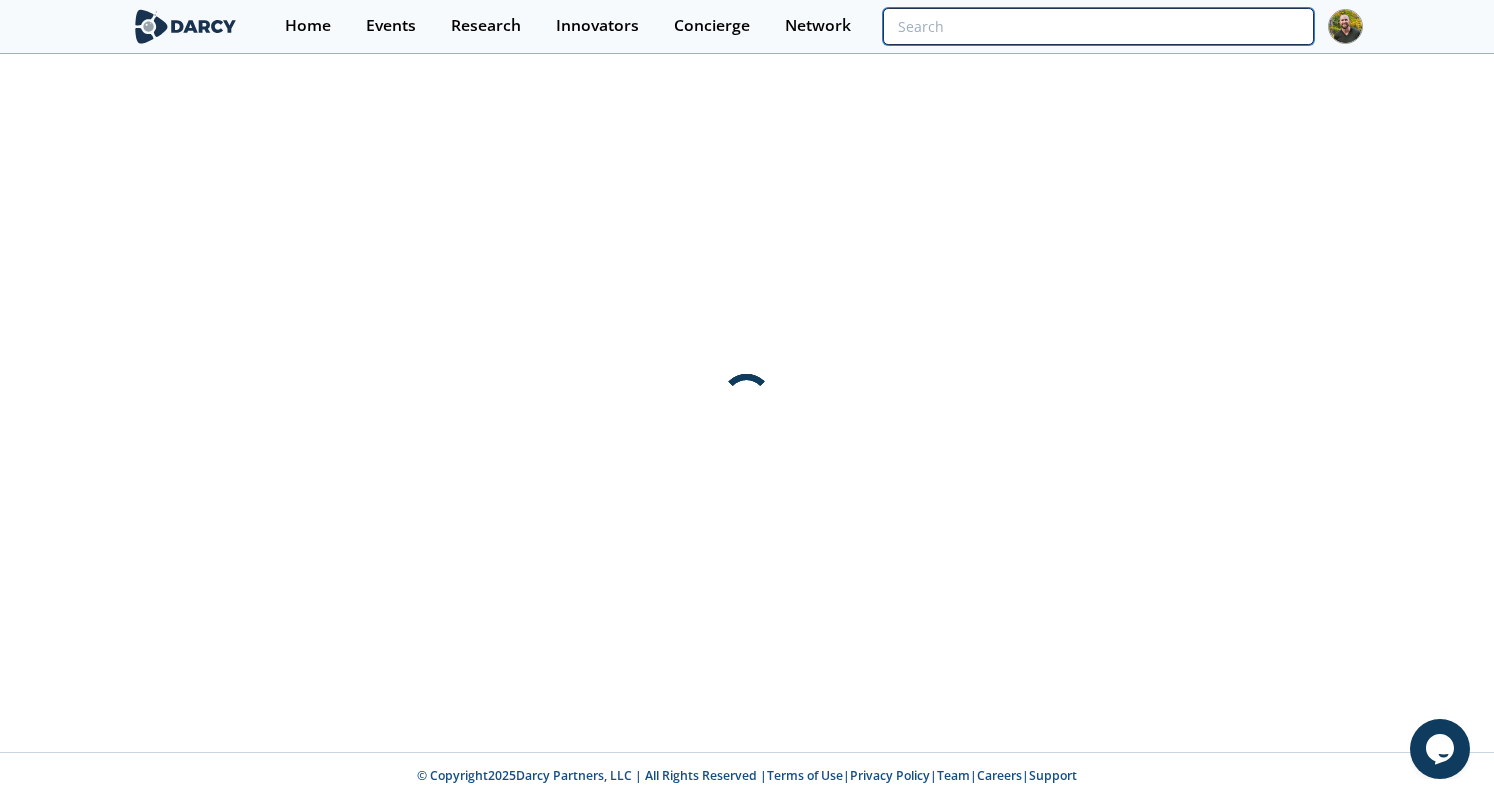 click at bounding box center [1098, 26] 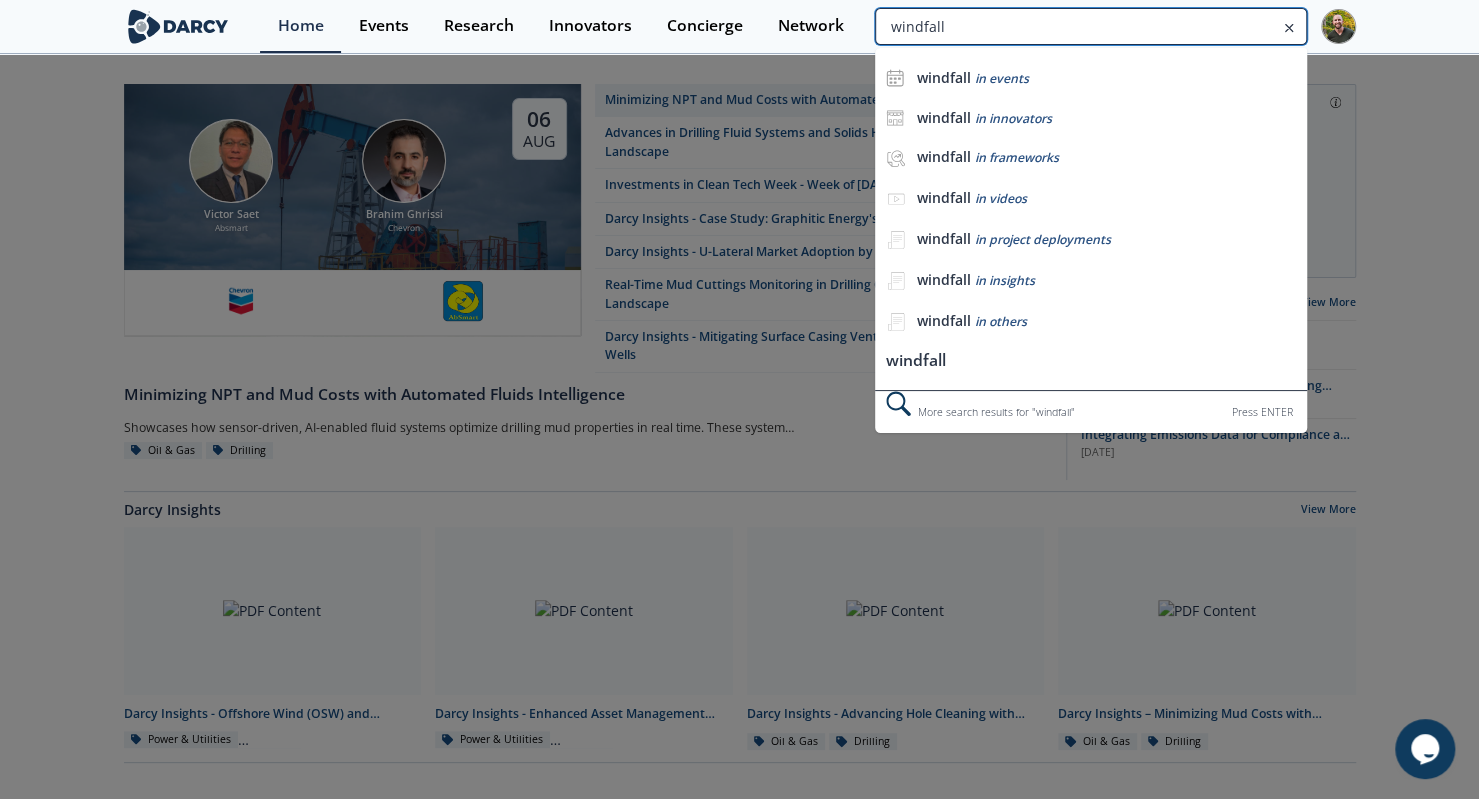 type on "windfall" 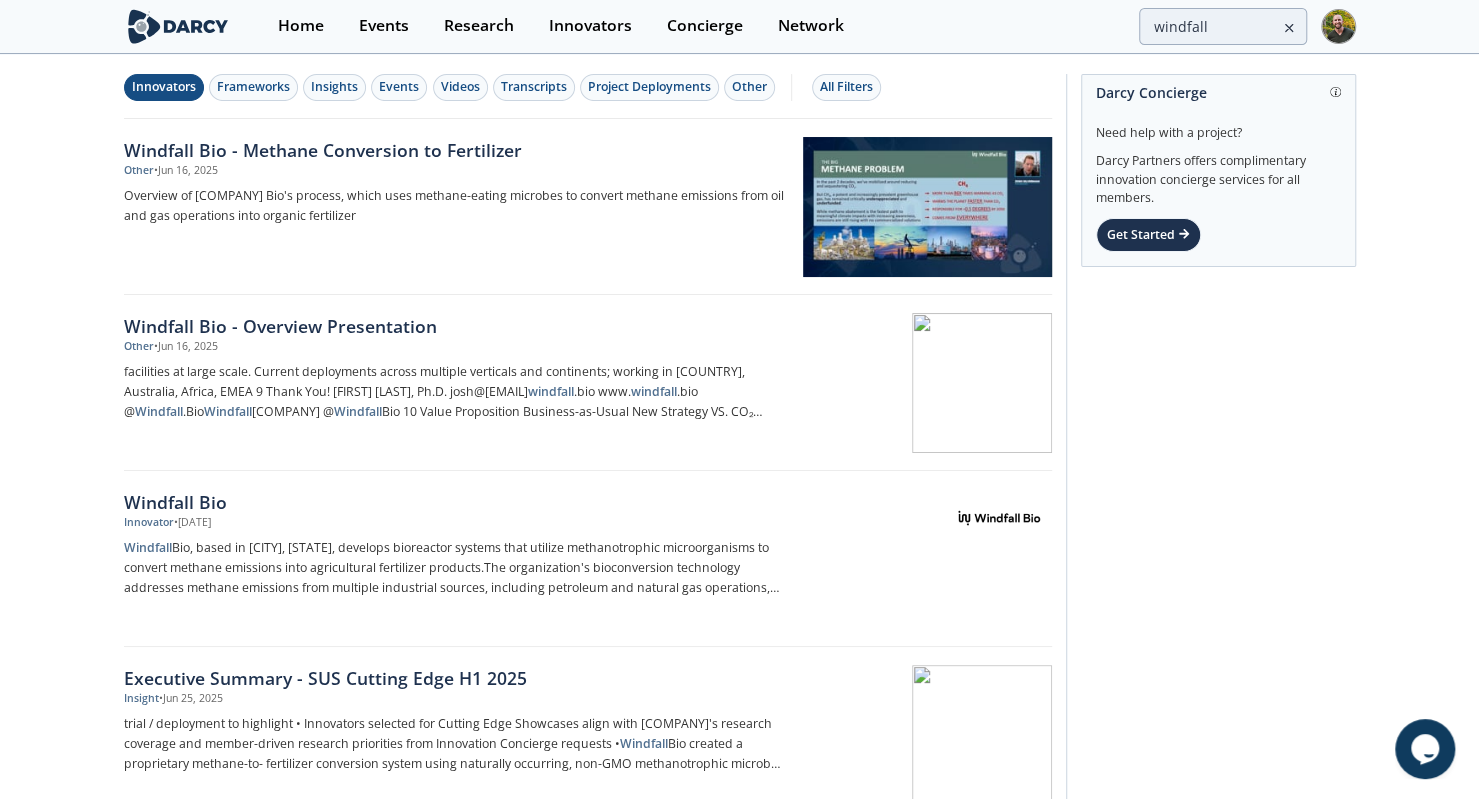 click on "Innovators" at bounding box center [164, 87] 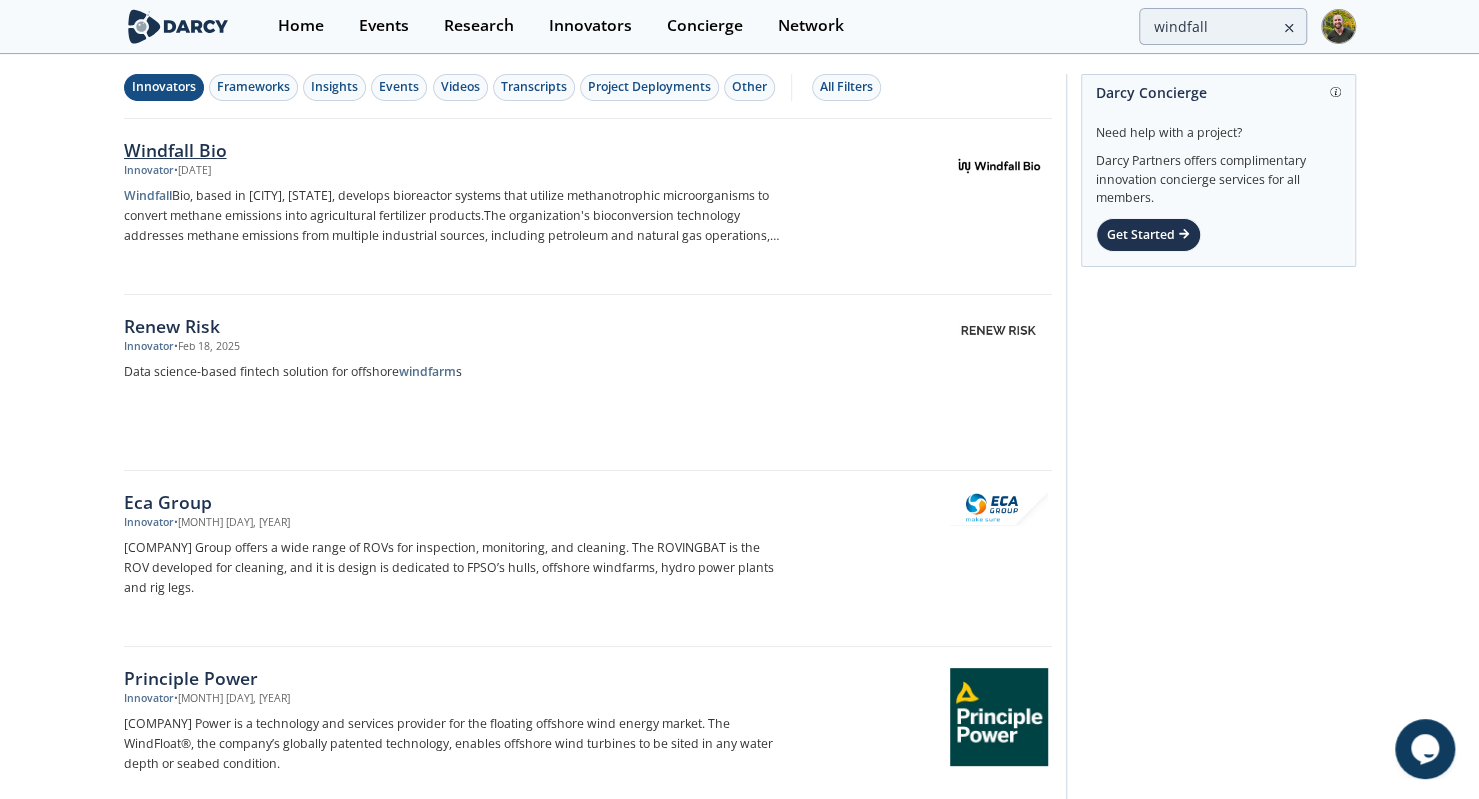 click on "[COMPANY] Bio, based in San Francisco, California, develops bioreactor systems that utilize methanotrophic microorganisms to convert methane emissions into agricultural fertilizer products. The organization's bioconversion technology addresses methane emissions from multiple industrial sources, including petroleum and natural gas operations, coal mining facilities, municipal solid waste management sites, and agricultural" at bounding box center (455, 216) 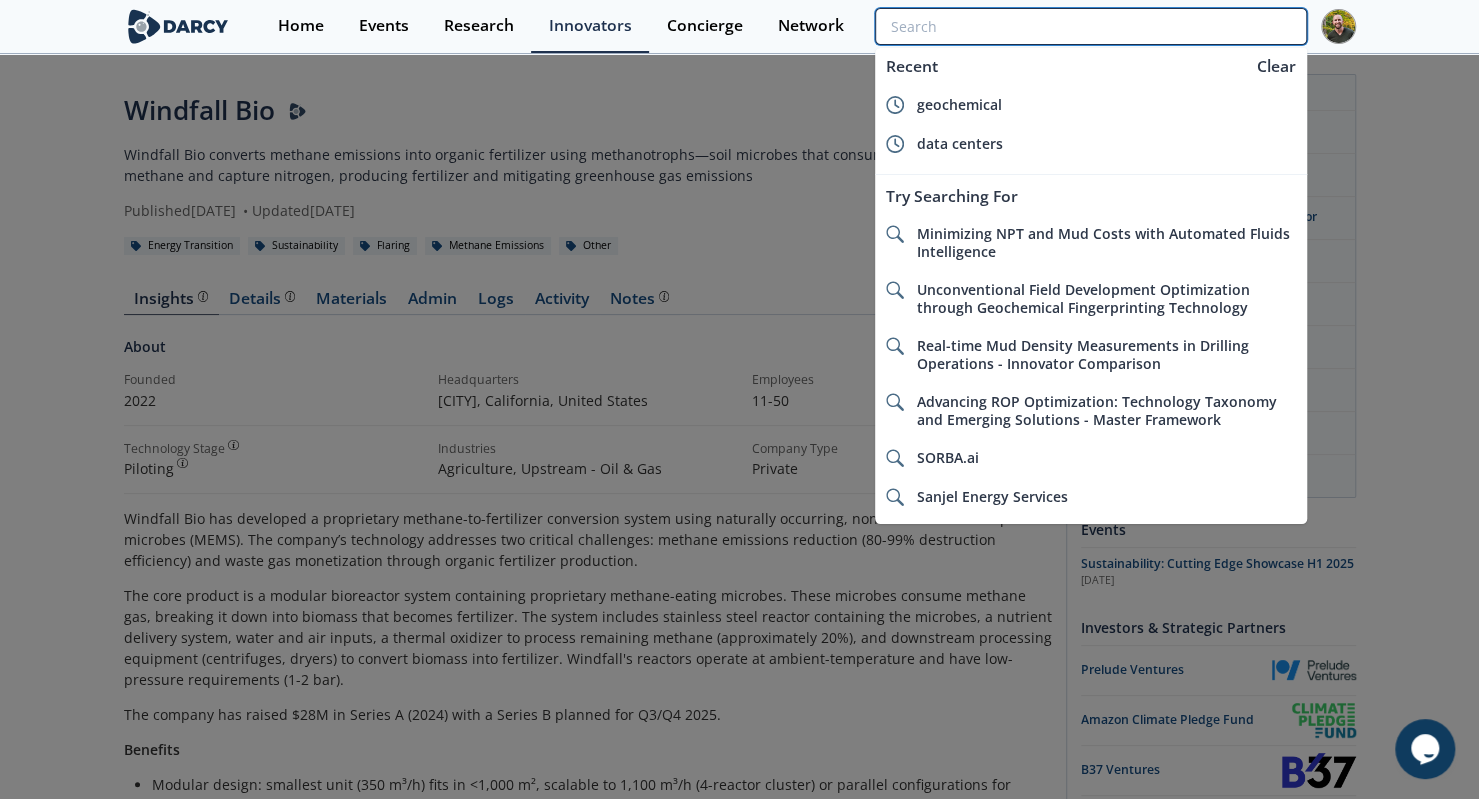 click at bounding box center [1090, 26] 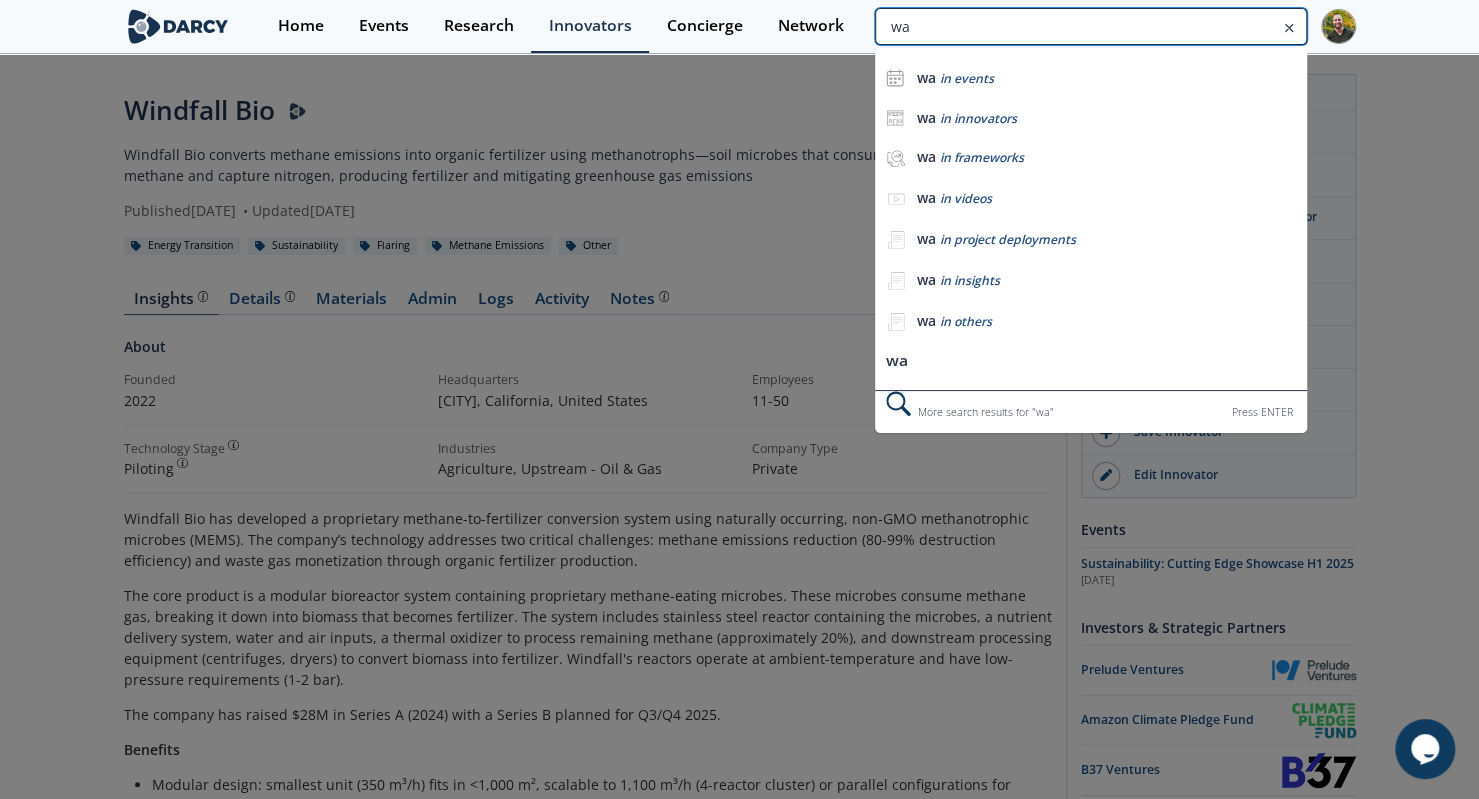 type on "w" 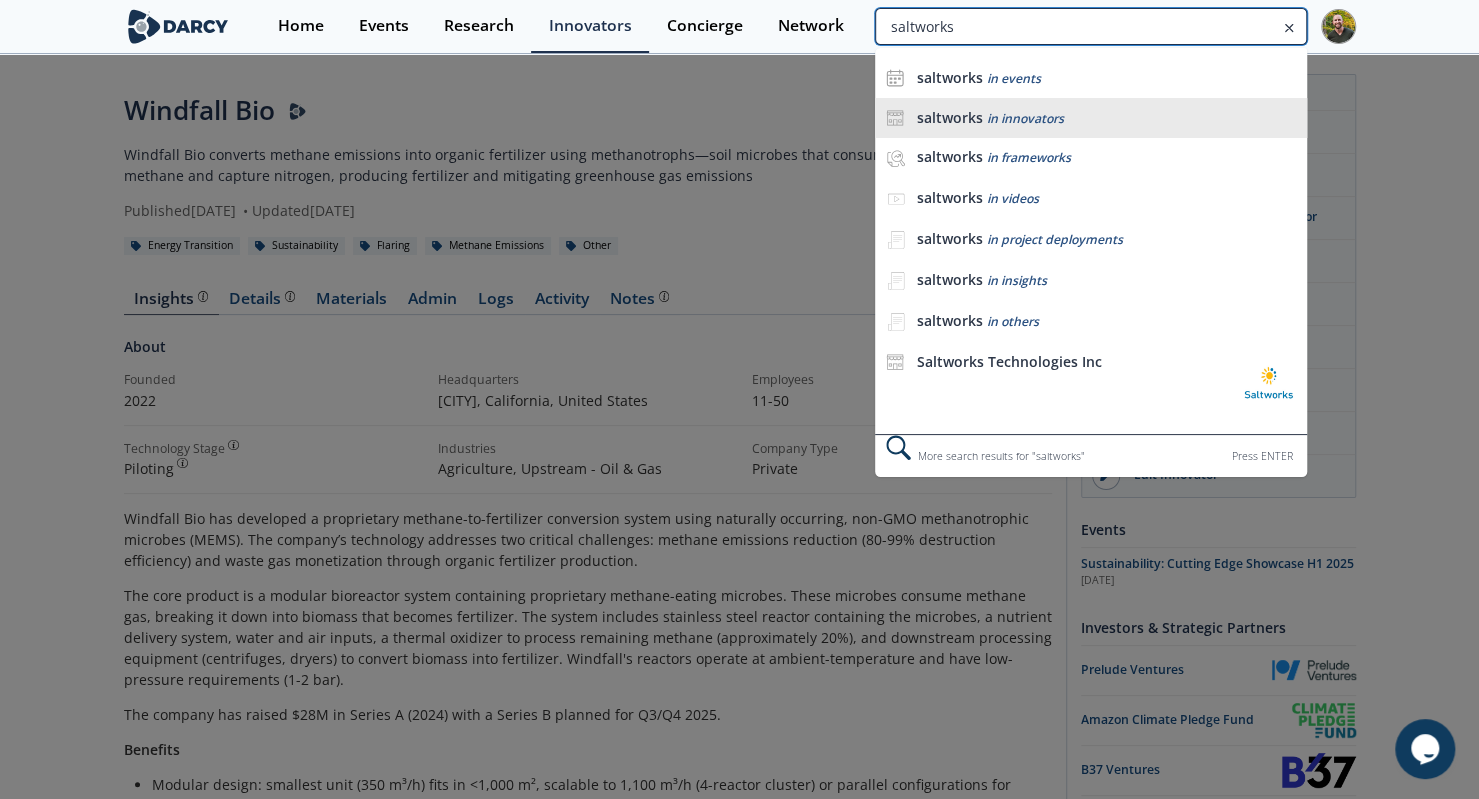 type on "saltworks" 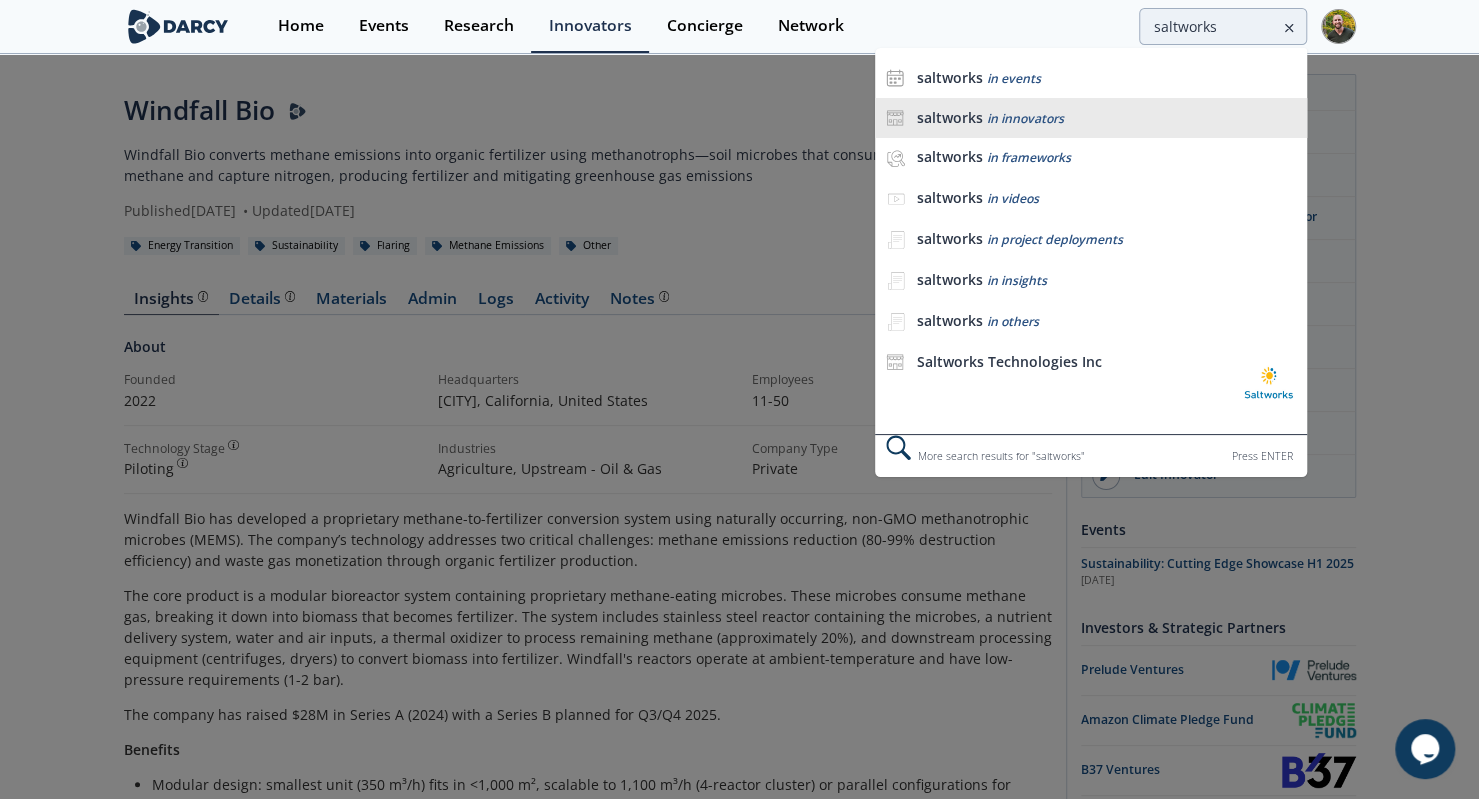 click on "saltworks
in innovators" at bounding box center (1106, 118) 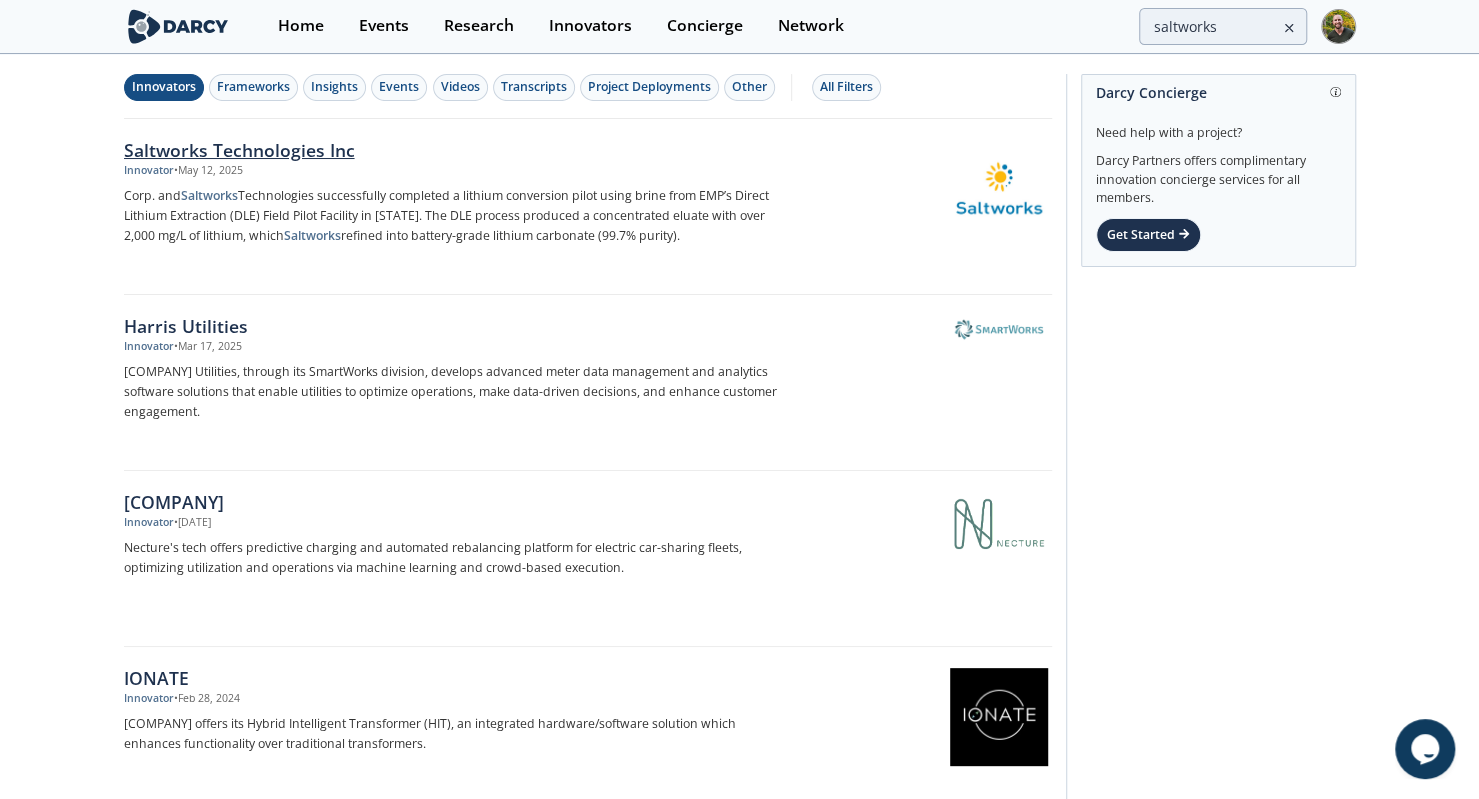 click on "Saltworks Technologies Inc" at bounding box center [455, 150] 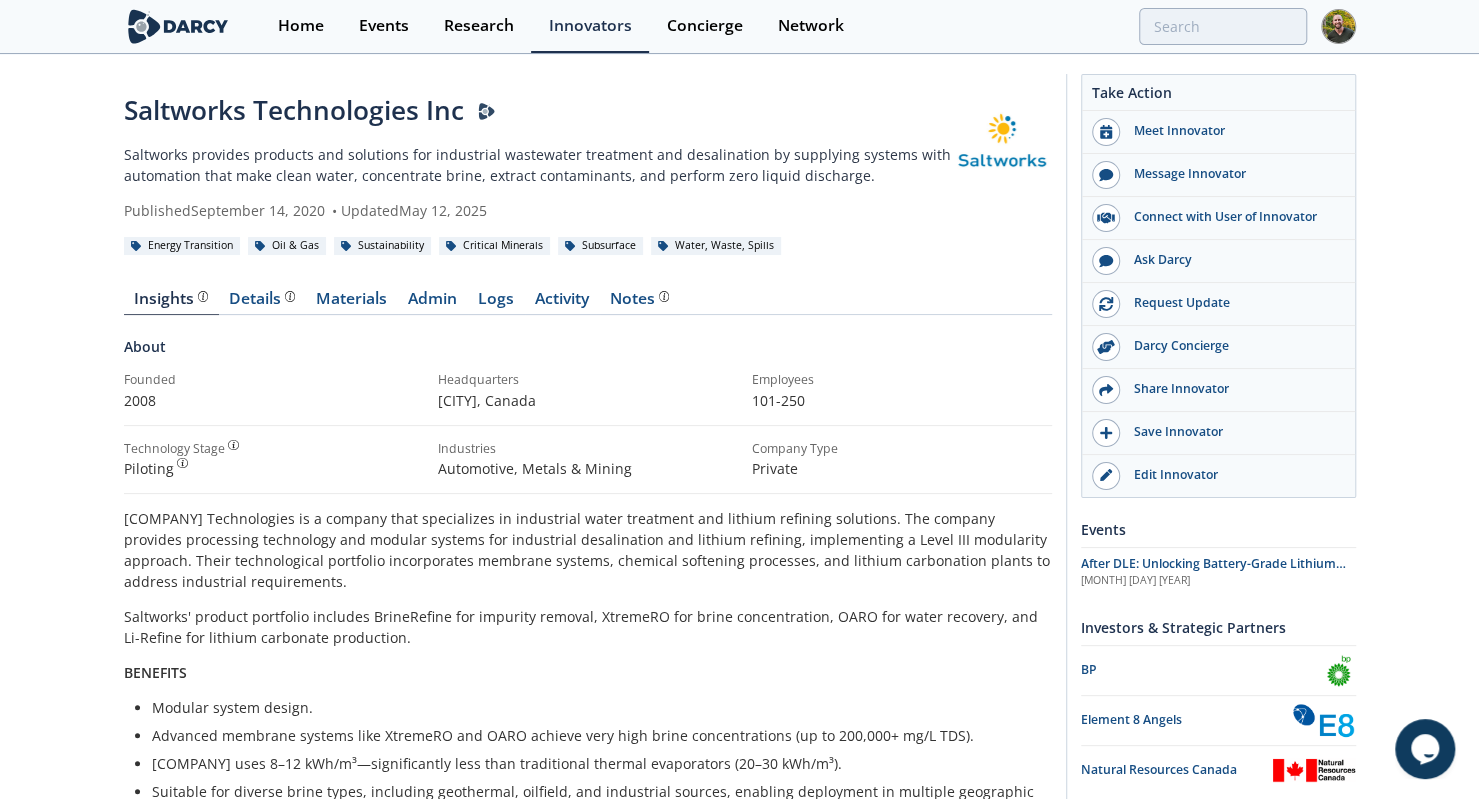drag, startPoint x: 1013, startPoint y: 139, endPoint x: 992, endPoint y: 135, distance: 21.377558 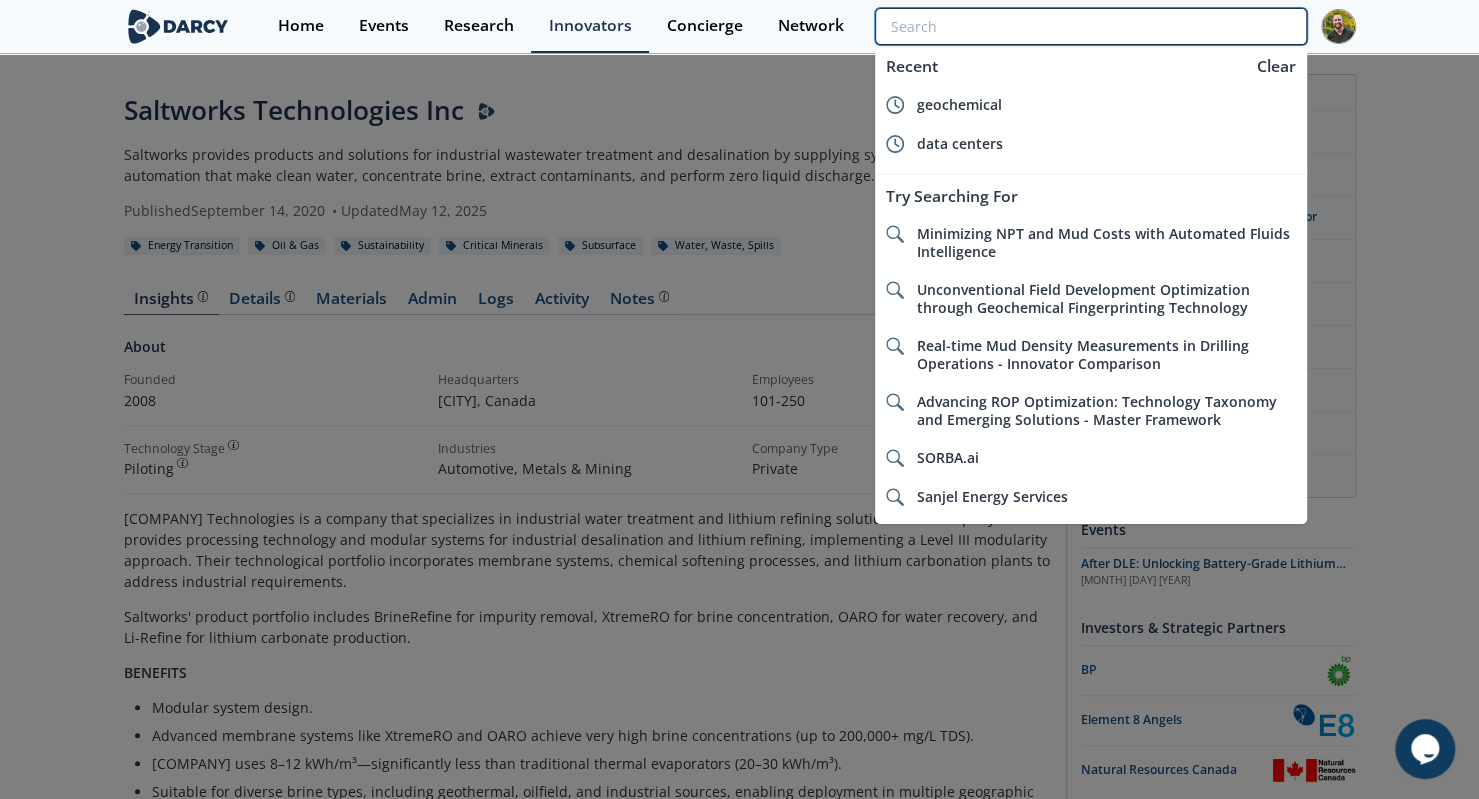 click at bounding box center [1090, 26] 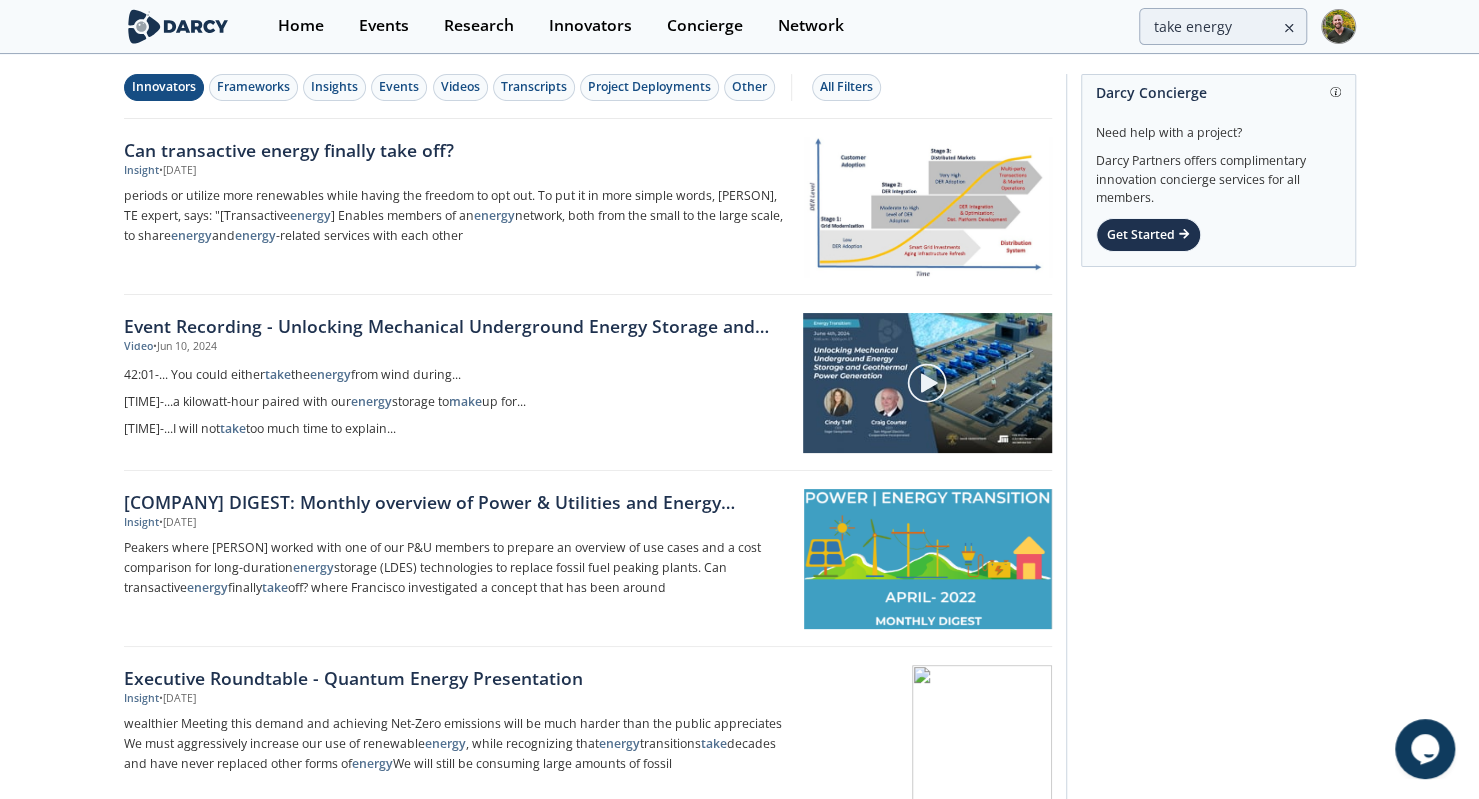 click on "Innovators" at bounding box center [164, 87] 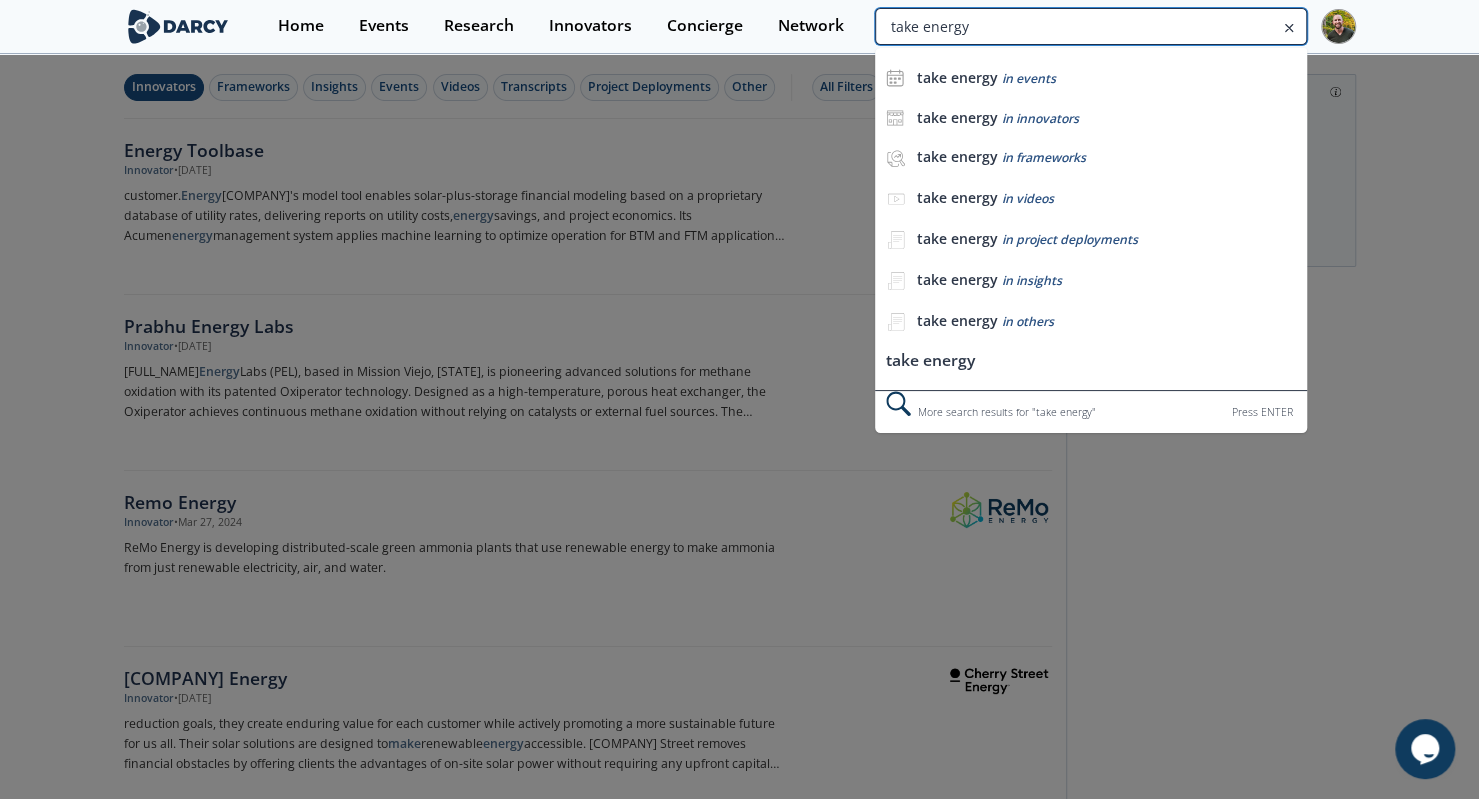 click on "take energy" at bounding box center [1090, 26] 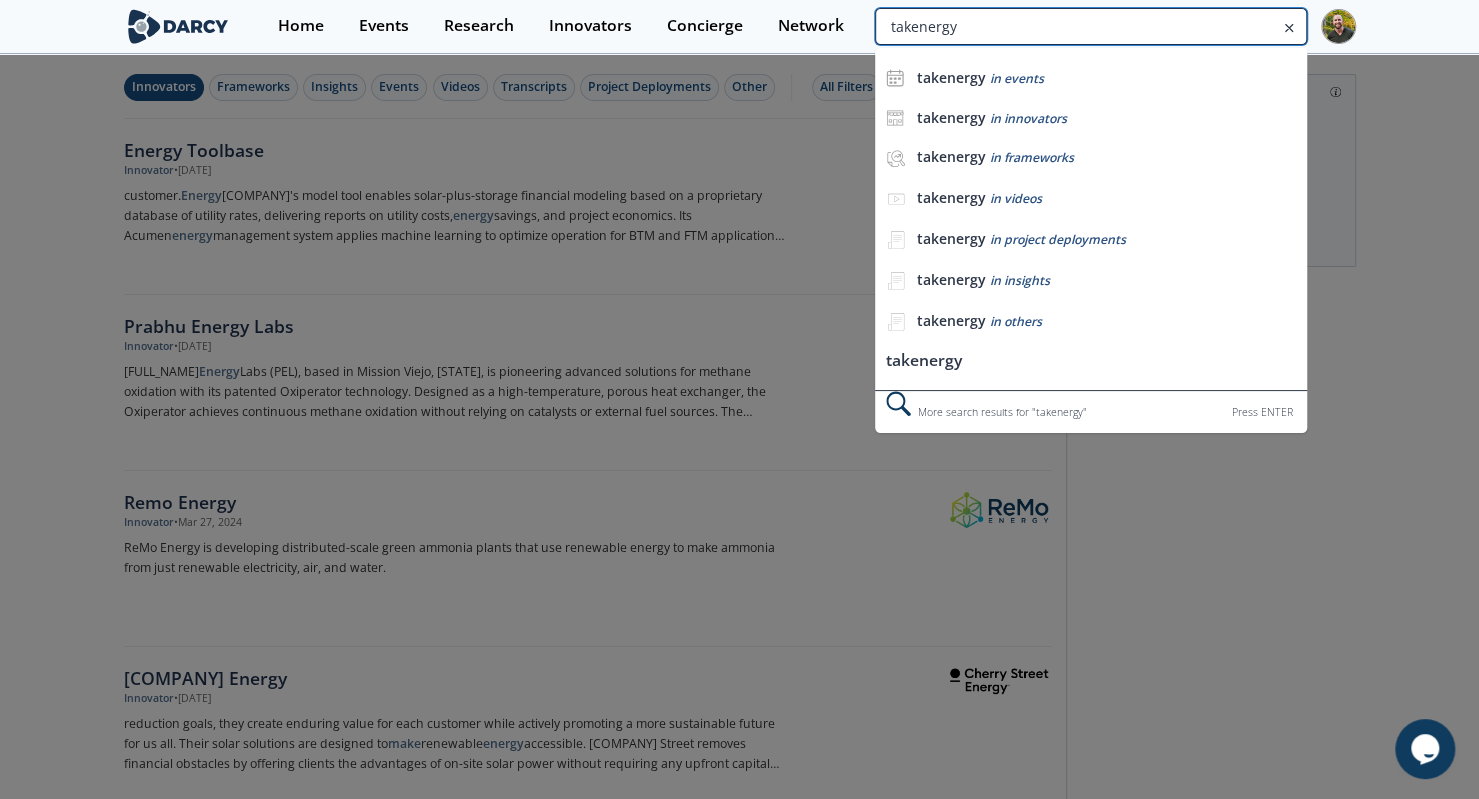 type on "takenergy" 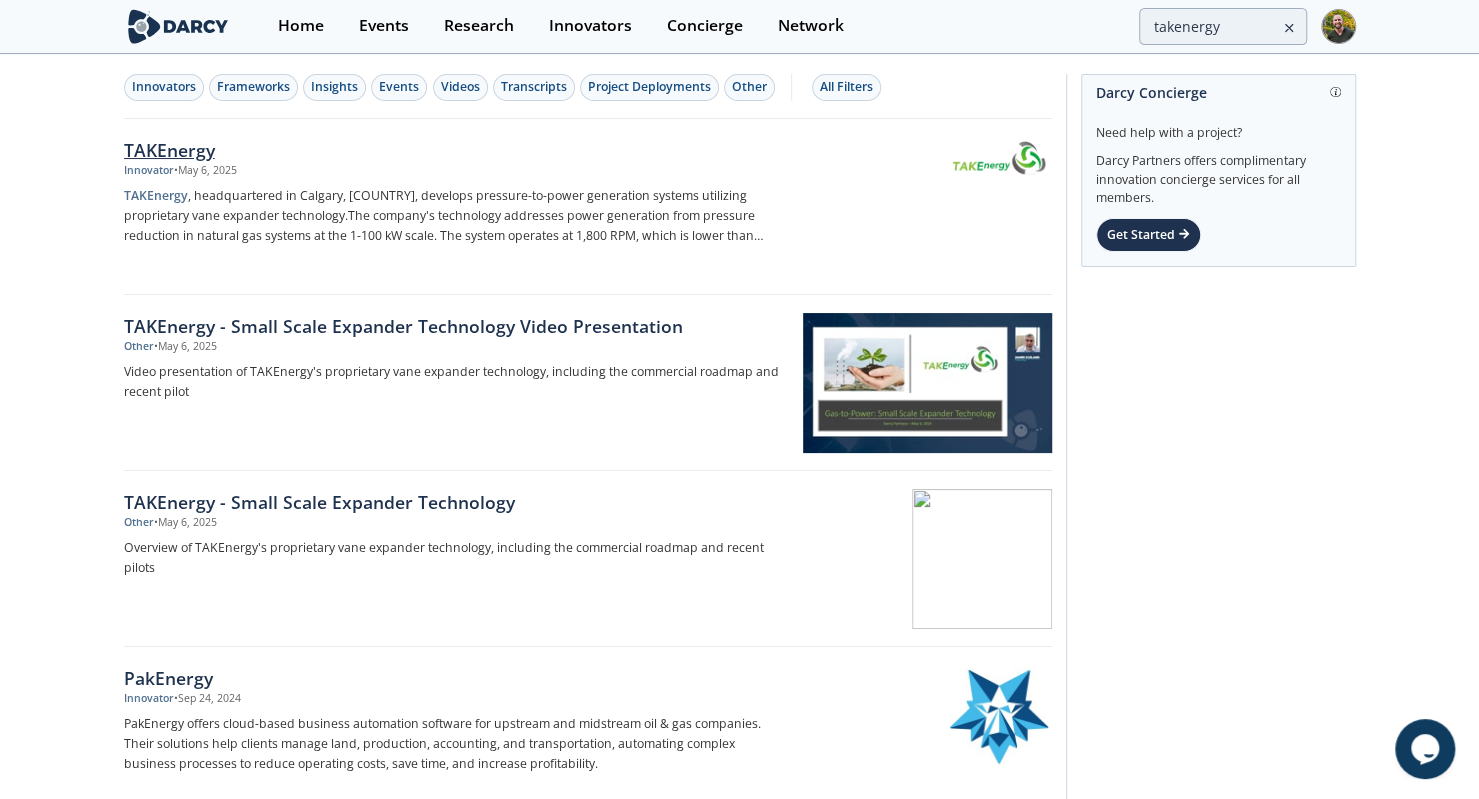 click on "TAKEnergy" at bounding box center [455, 150] 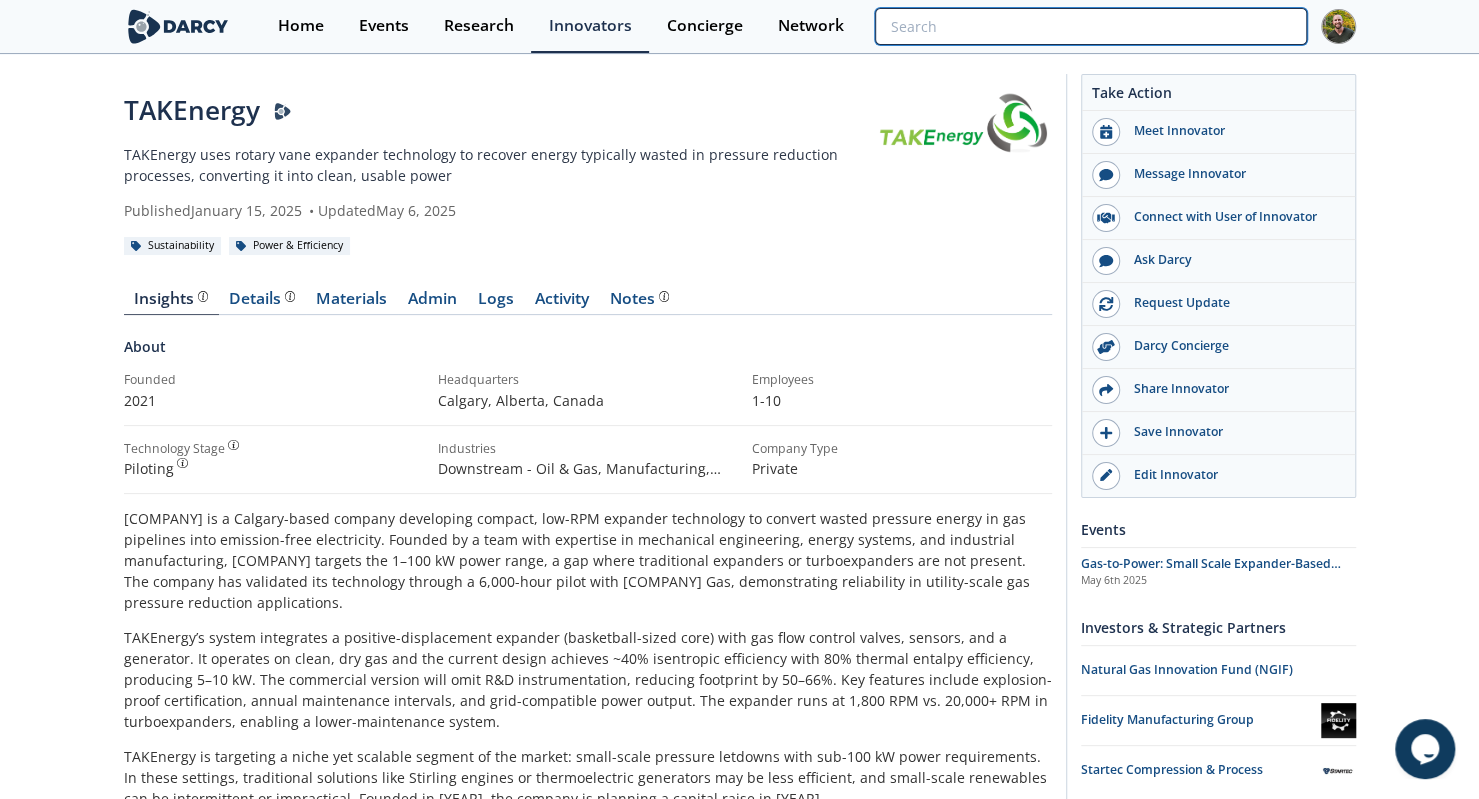 click at bounding box center (1090, 26) 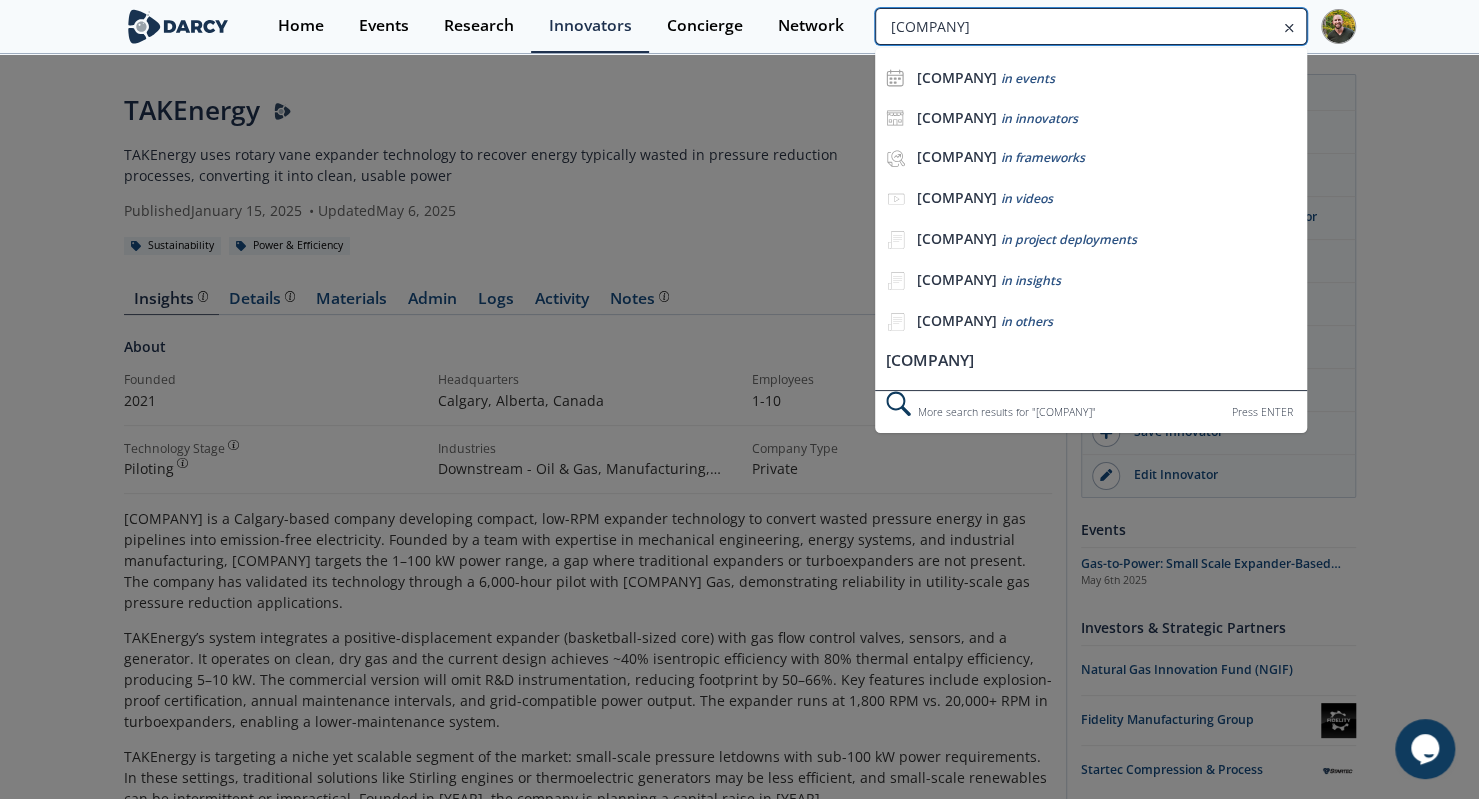 type on "[COMPANY]" 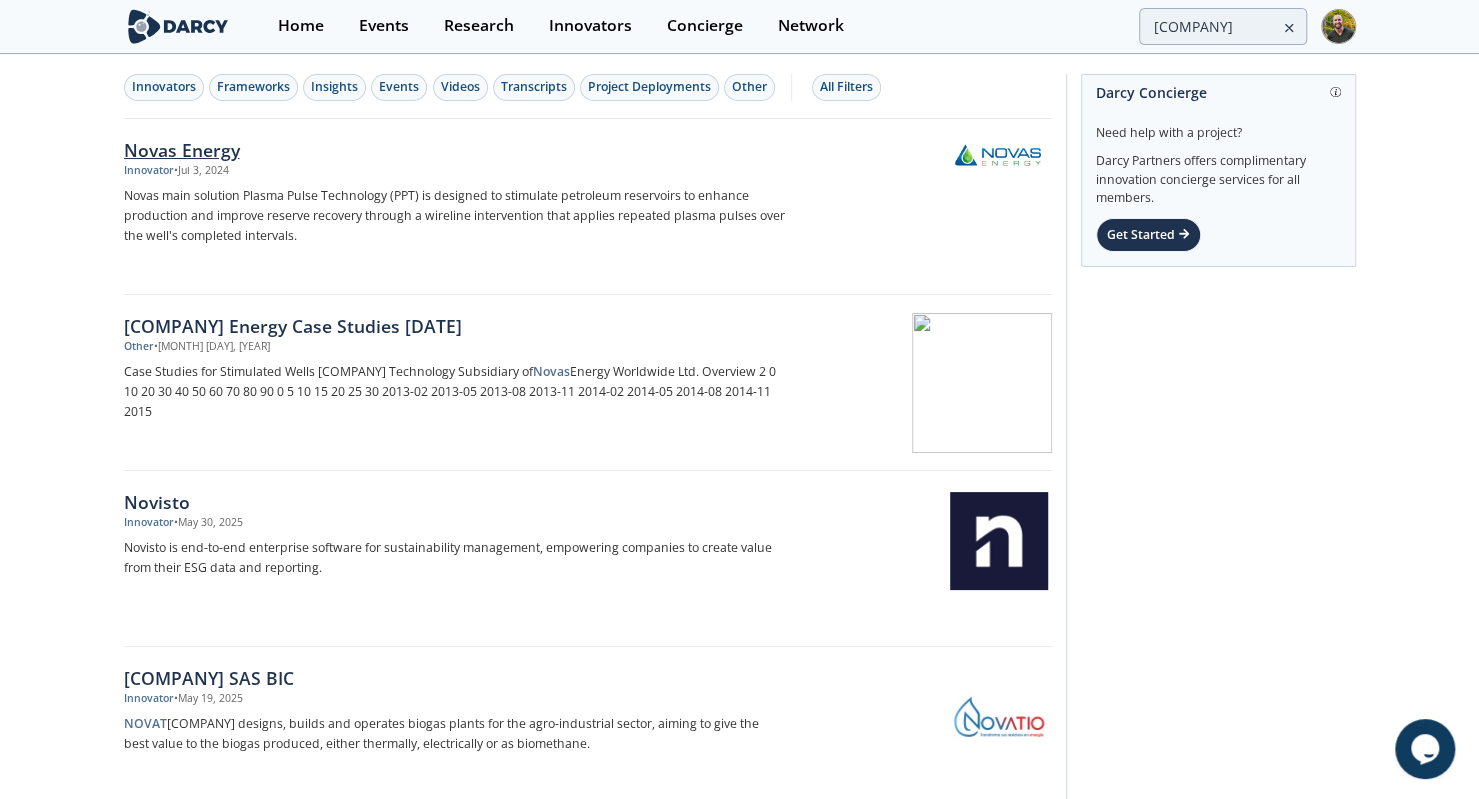 click on "• [DATE]" at bounding box center (201, 171) 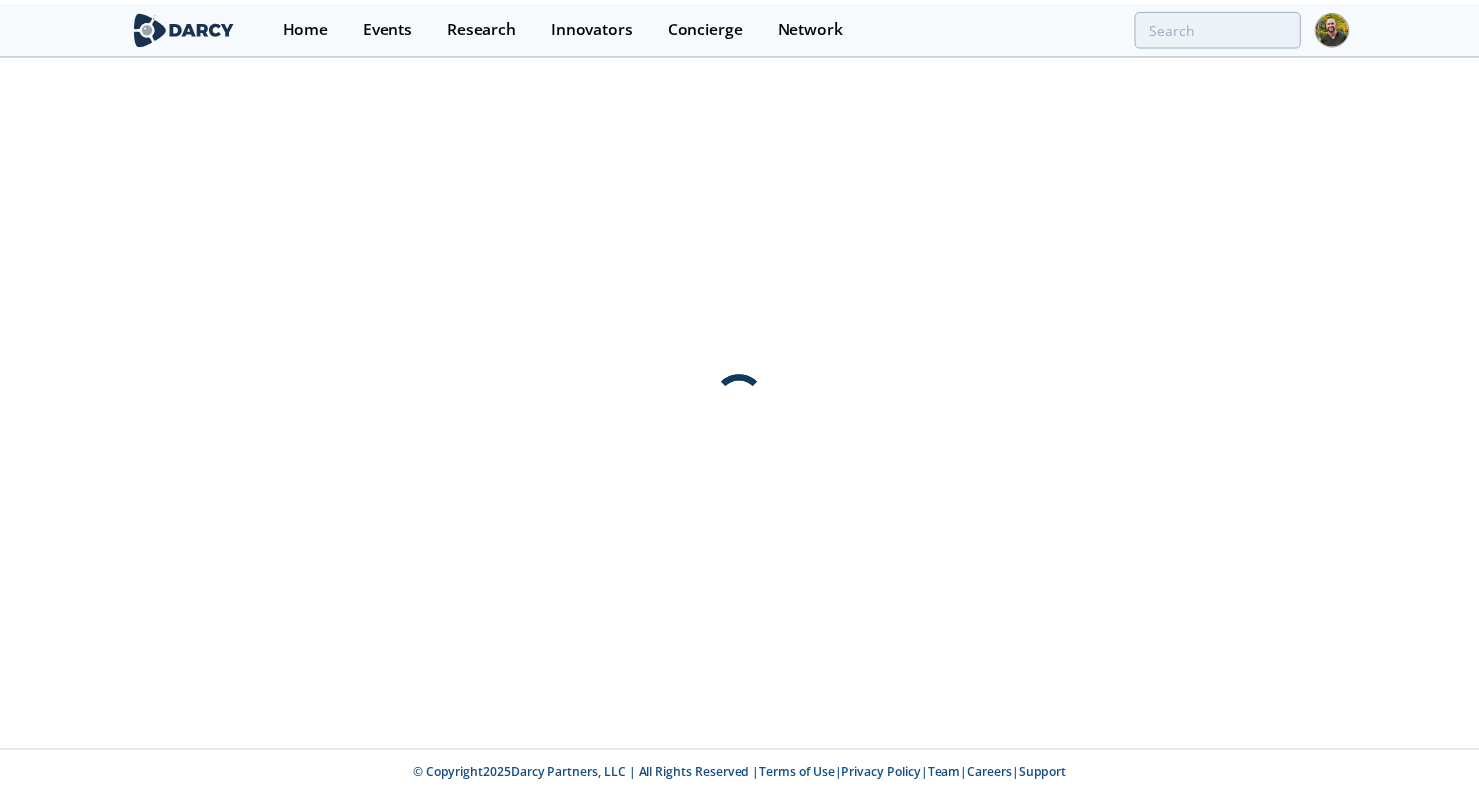 scroll, scrollTop: 0, scrollLeft: 0, axis: both 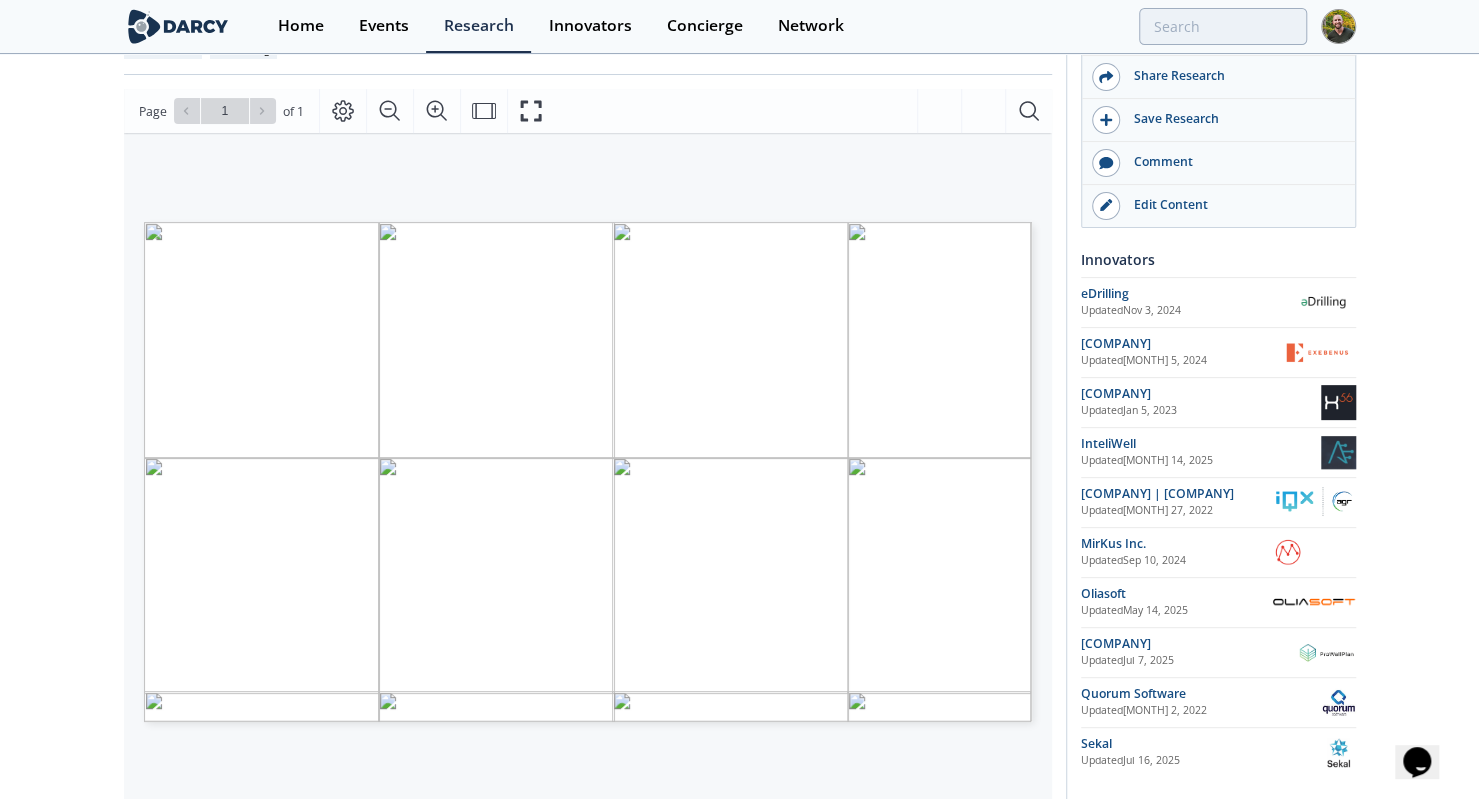 click on "Drilling Operating Procedures - Innovator Comparison
Framework
•
Updated  June 2, 2022
This is a comparison of technology providers who are focused on digitizing drilling operations and enabling steps to automation.
Darcy Partners
Oil & Gas
Drilling
Comments" 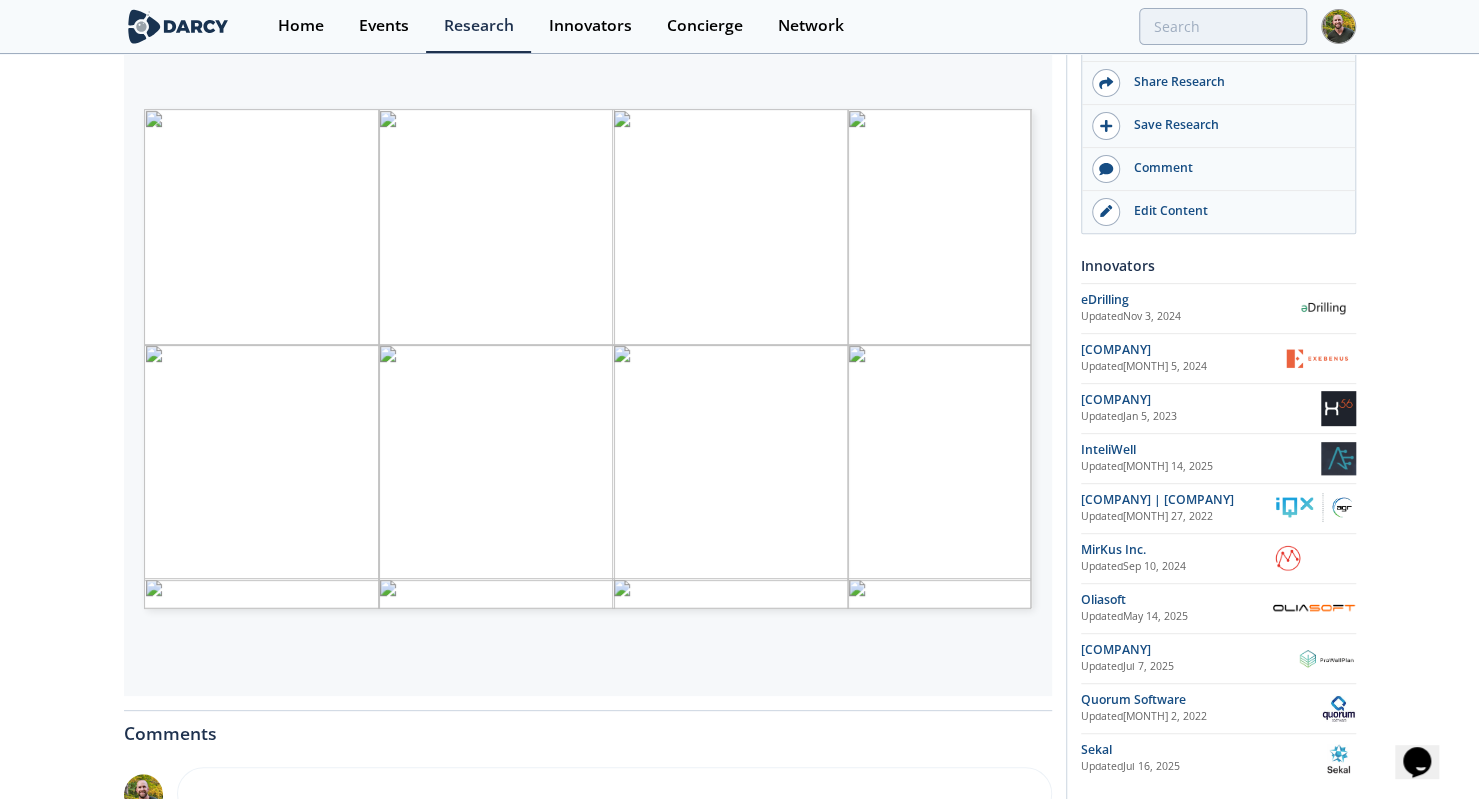 scroll, scrollTop: 314, scrollLeft: 0, axis: vertical 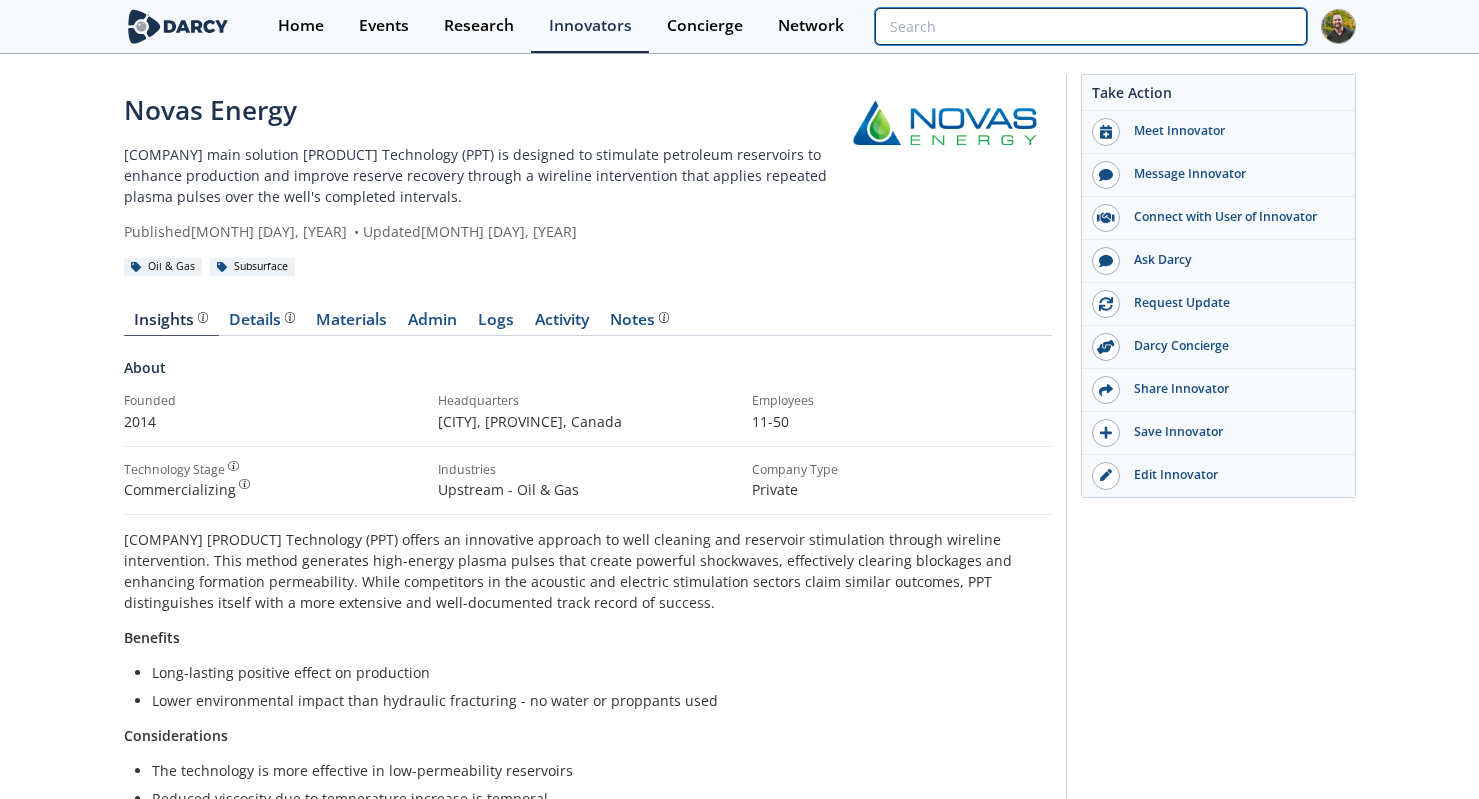 click at bounding box center [1090, 26] 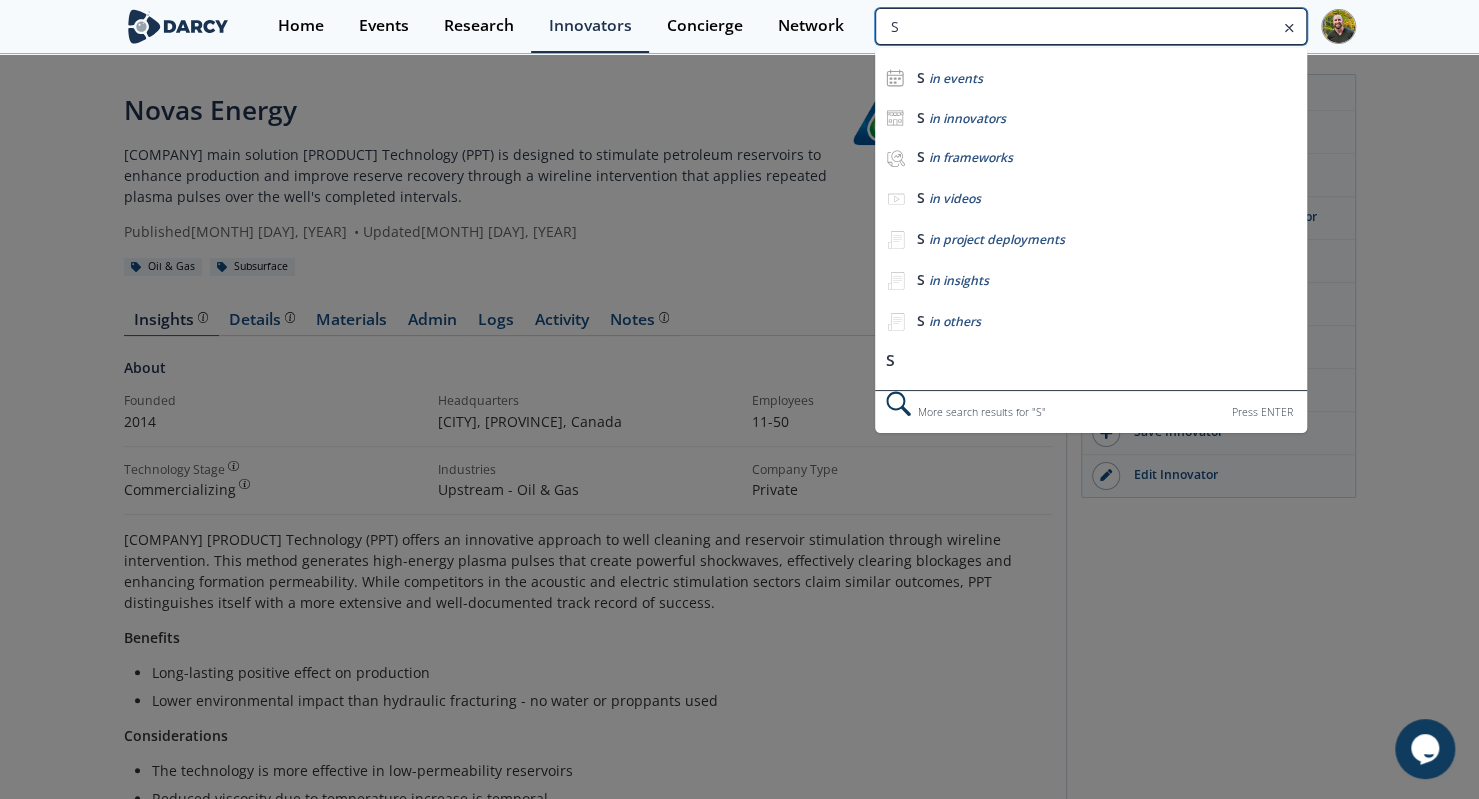 scroll, scrollTop: 0, scrollLeft: 0, axis: both 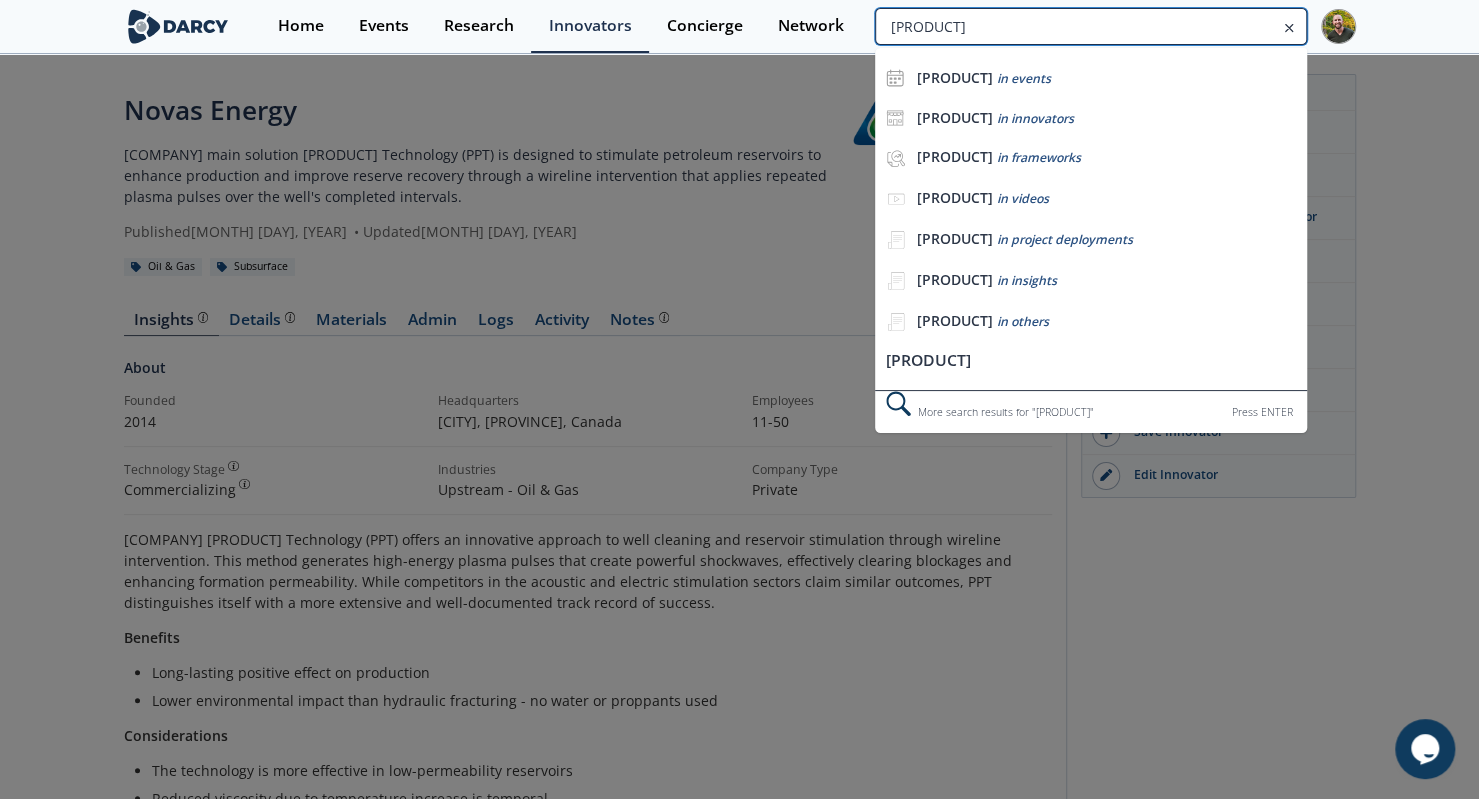 type on "[PRODUCT]" 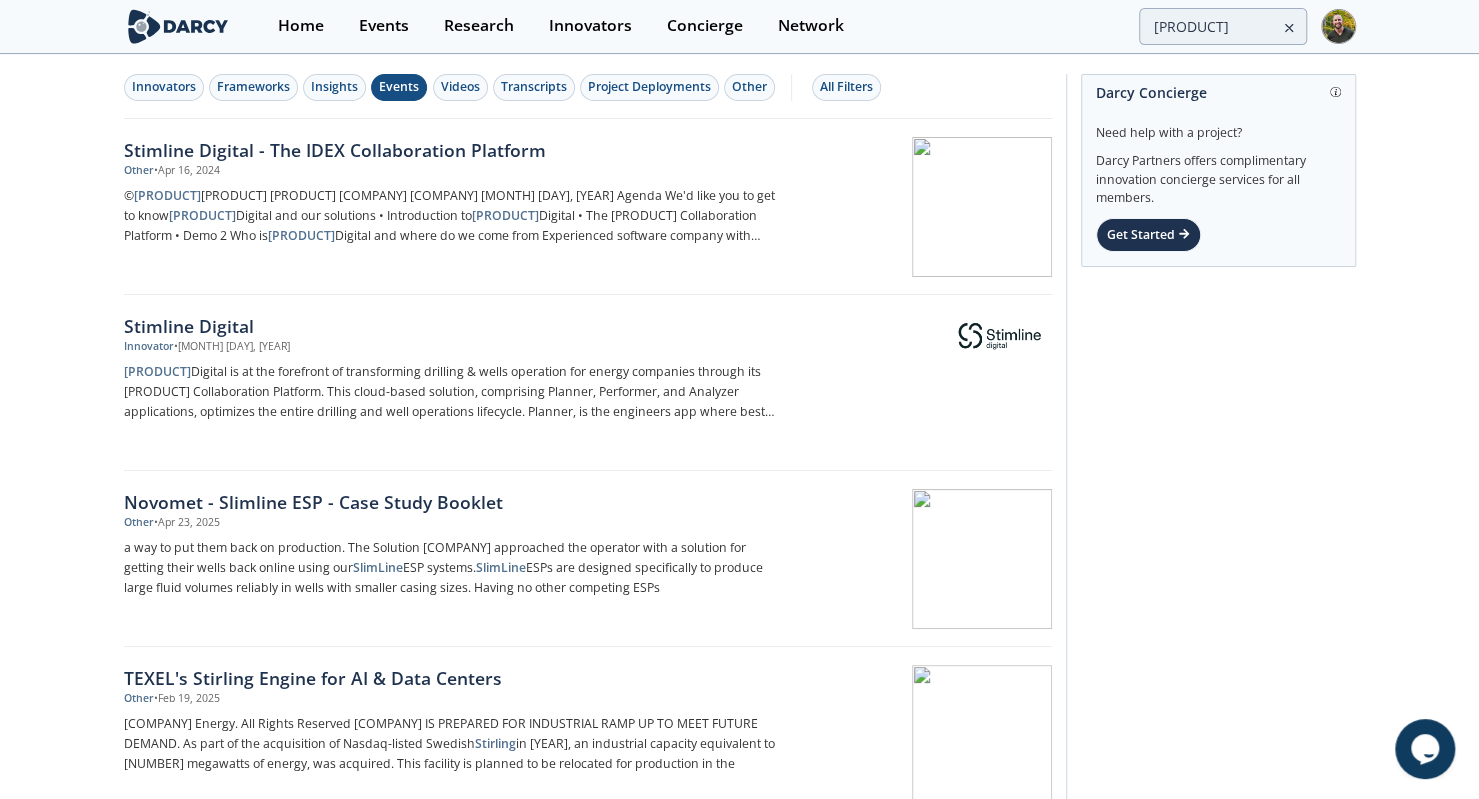 click on "Events" at bounding box center (399, 87) 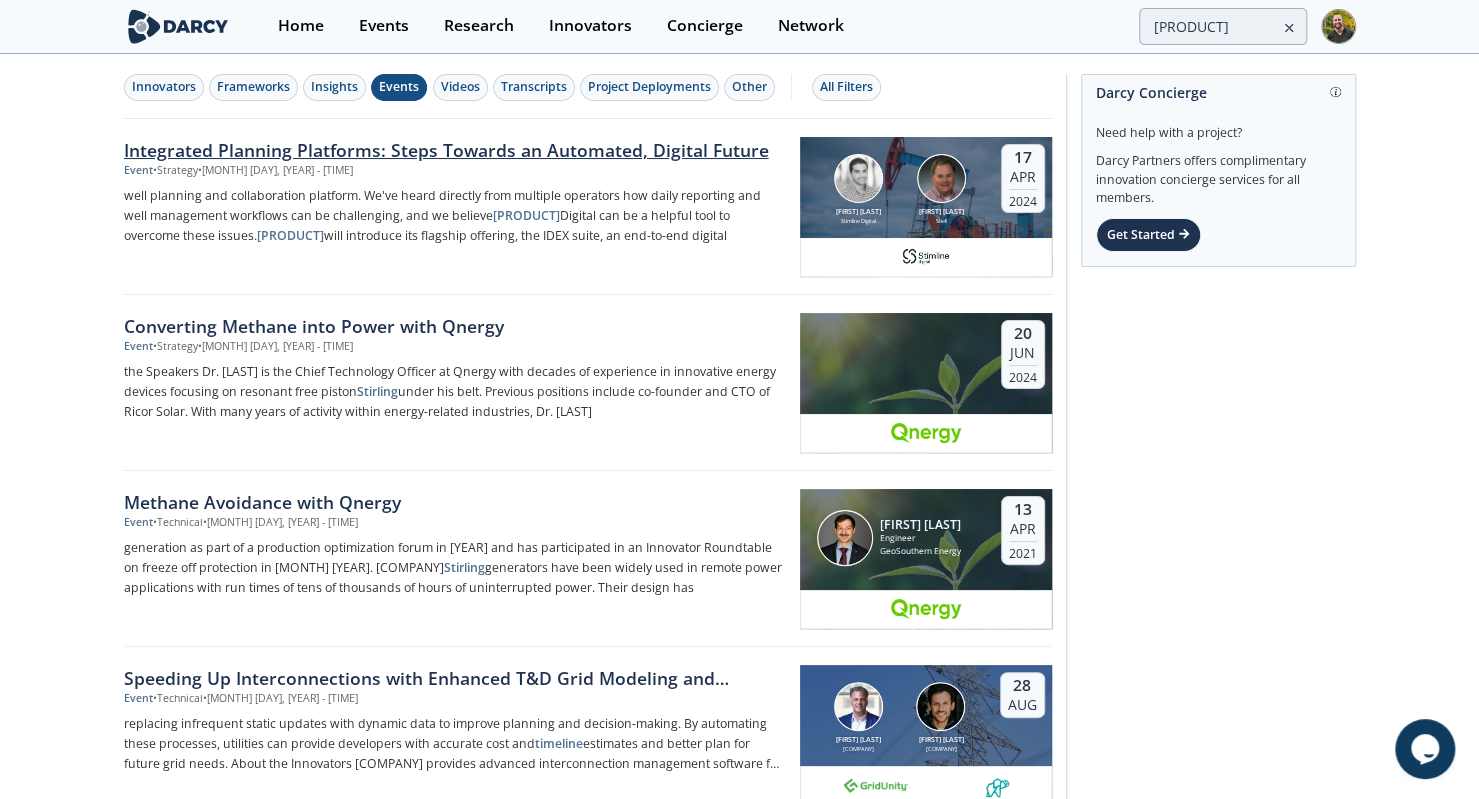 click on "Integrated Planning Platforms: Steps Towards an Automated, Digital Future" at bounding box center (455, 150) 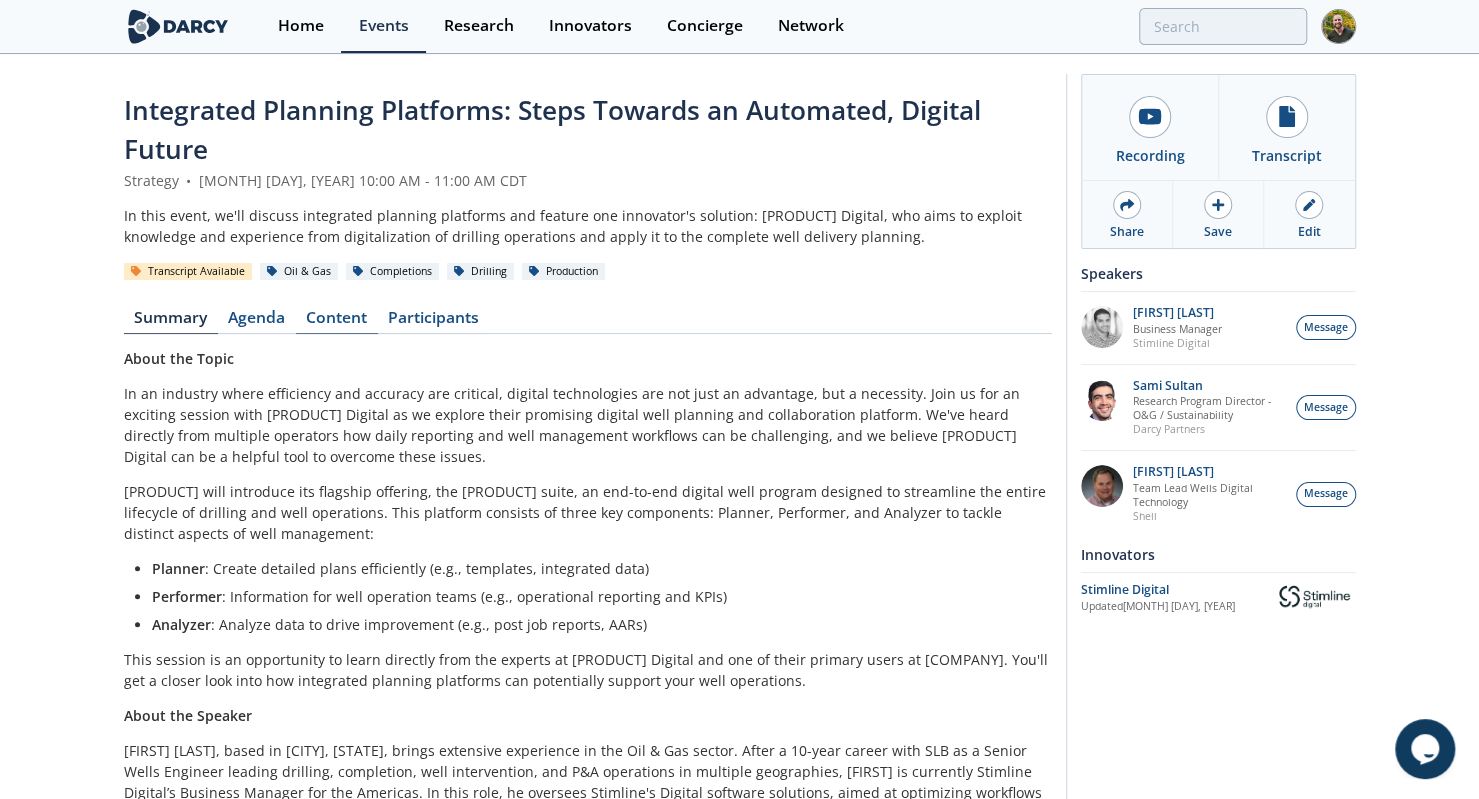 click on "Content" at bounding box center [337, 322] 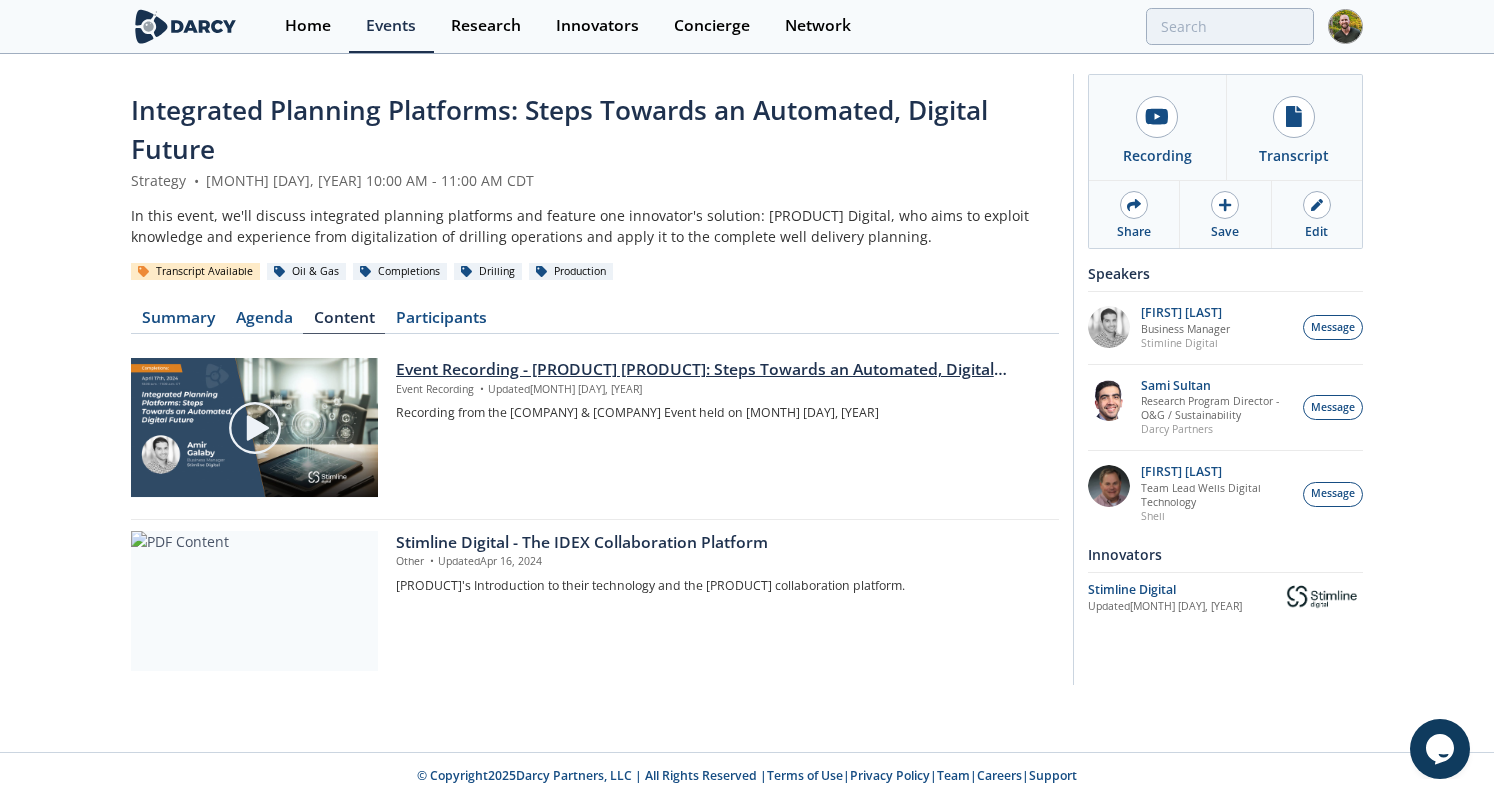 click at bounding box center (255, 428) 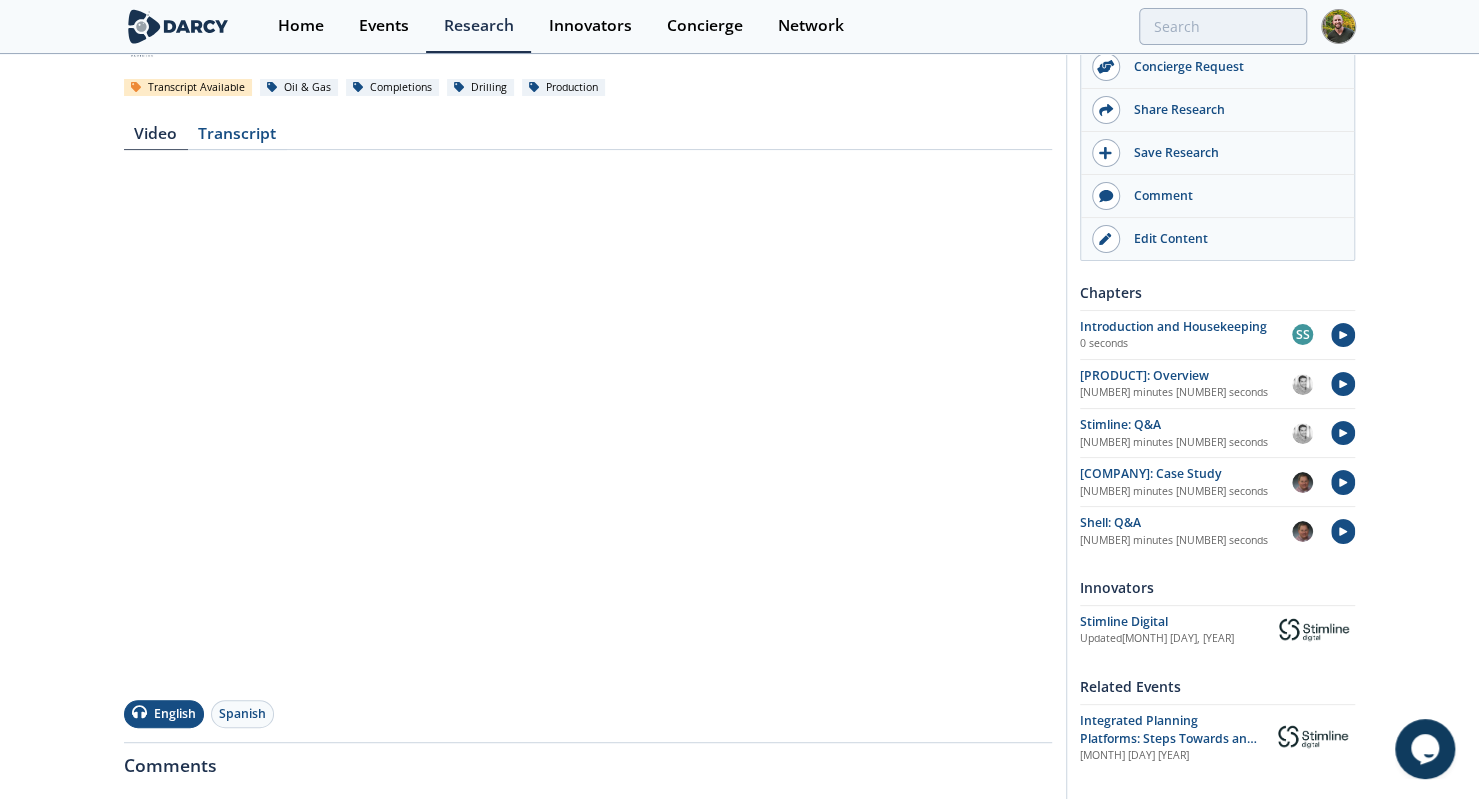 scroll, scrollTop: 296, scrollLeft: 0, axis: vertical 